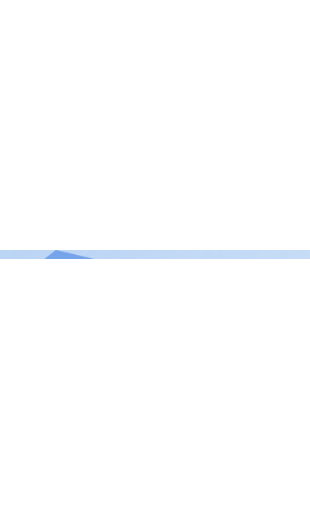 scroll, scrollTop: 0, scrollLeft: 0, axis: both 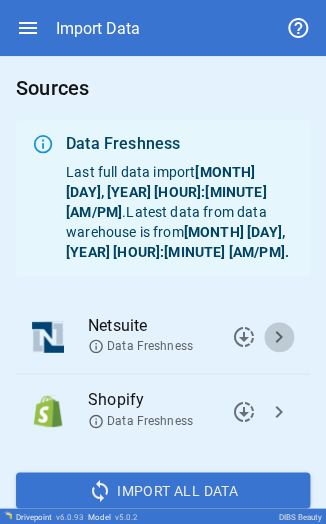 click on "chevron_right" at bounding box center (244, 337) 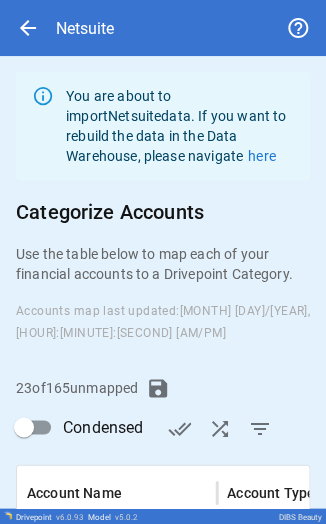 scroll, scrollTop: 100, scrollLeft: 0, axis: vertical 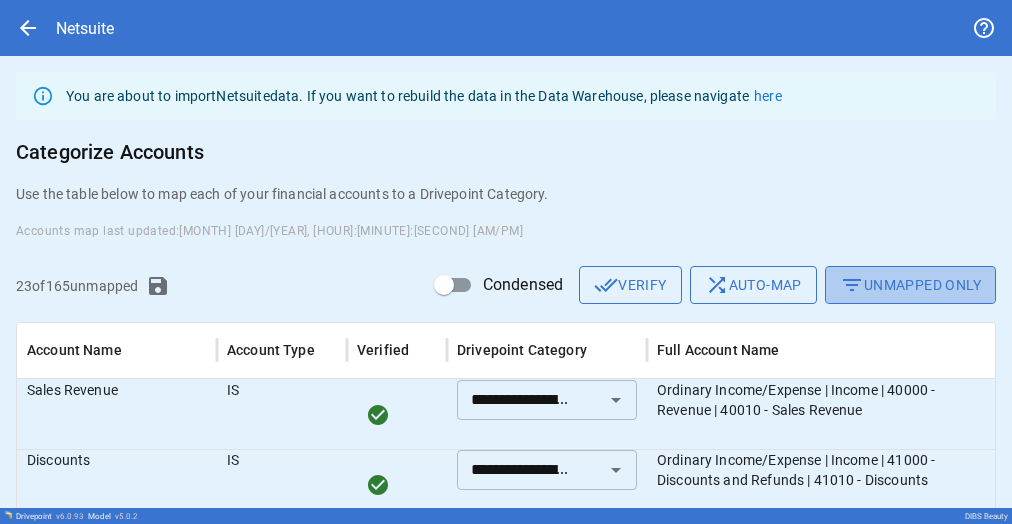 click on "filter_list Unmapped Only" at bounding box center [910, 285] 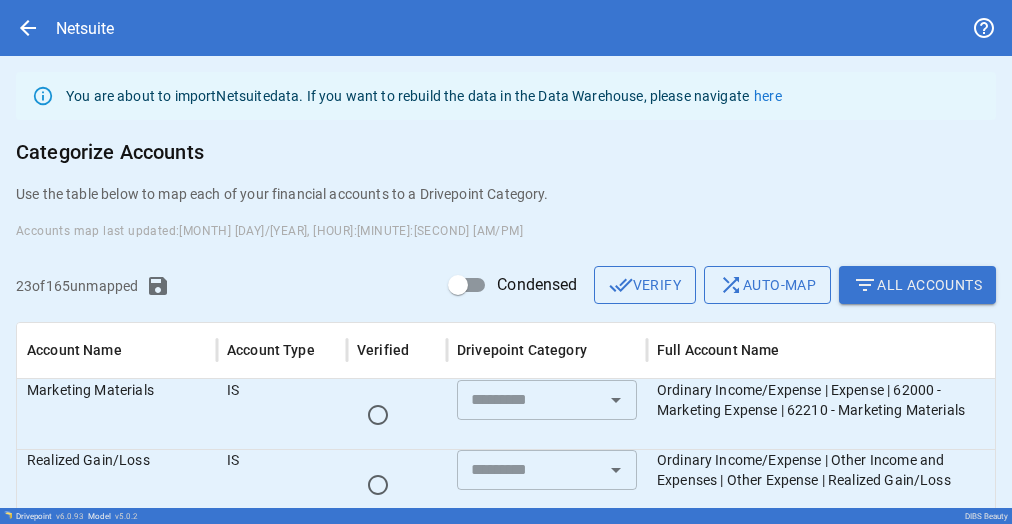 scroll, scrollTop: 96, scrollLeft: 0, axis: vertical 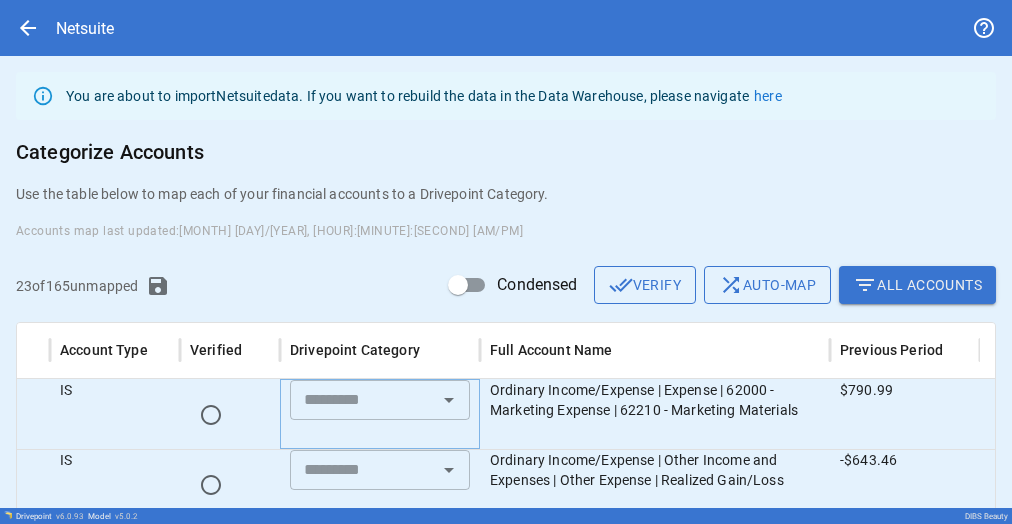 click at bounding box center (363, 400) 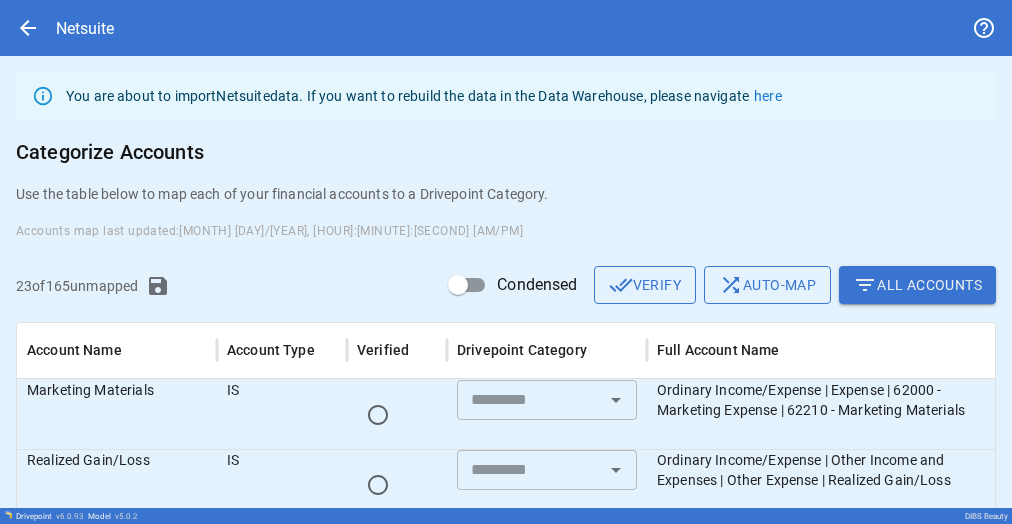 click on "​" at bounding box center (547, 400) 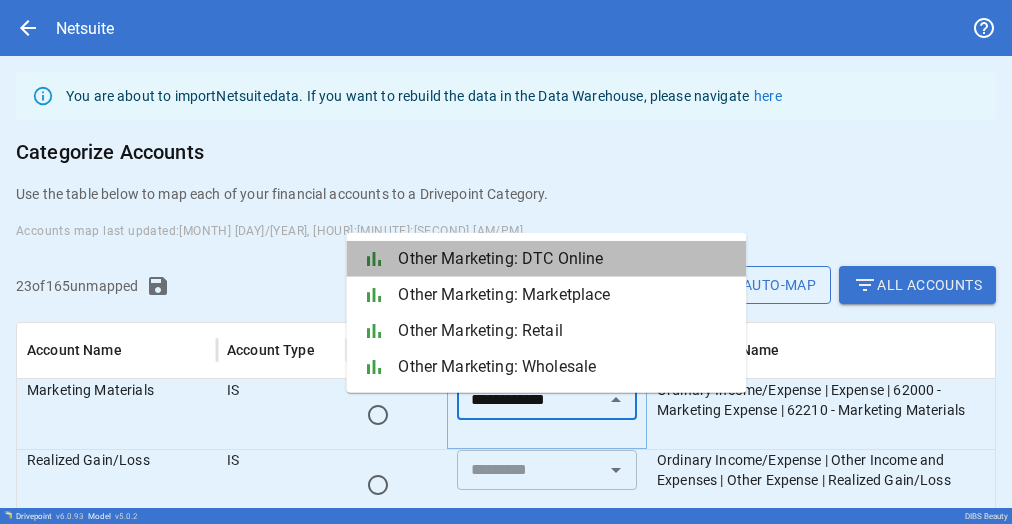 click on "Other Marketing: DTC Online" at bounding box center (564, 259) 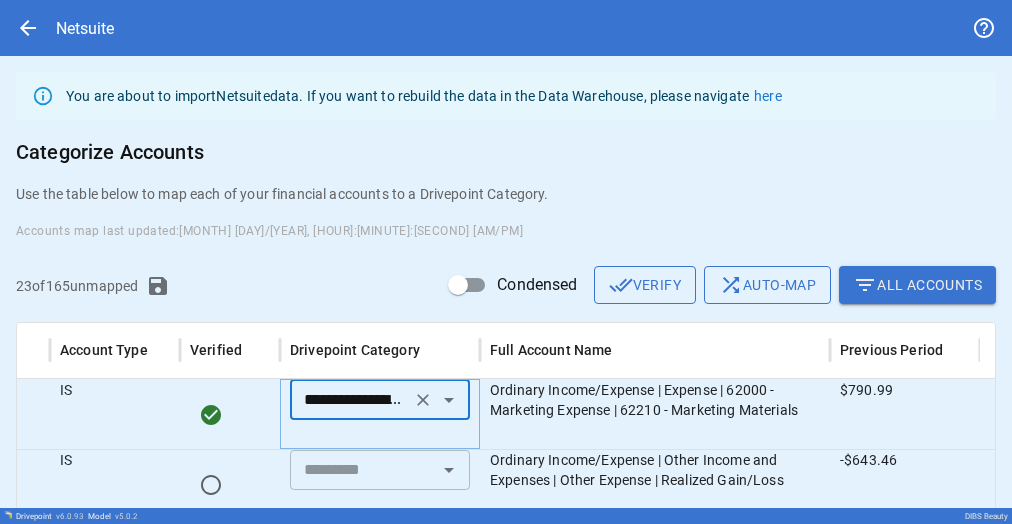 type on "**********" 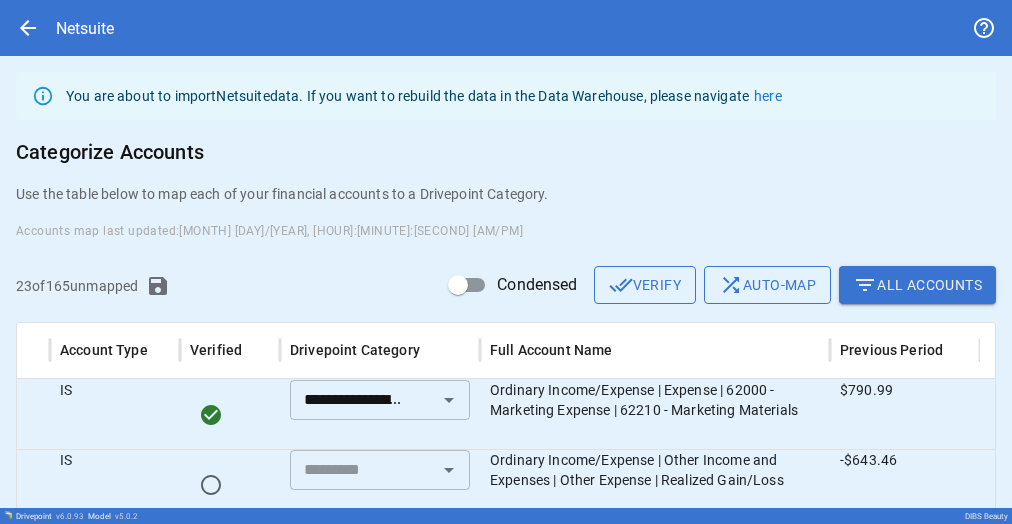 click on "​" at bounding box center (380, 400) 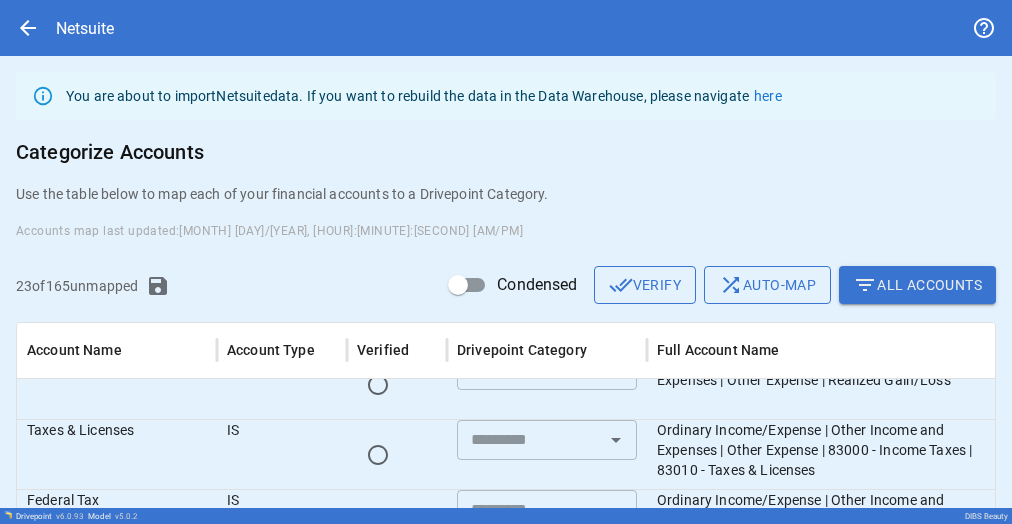 click on "​" at bounding box center (547, 300) 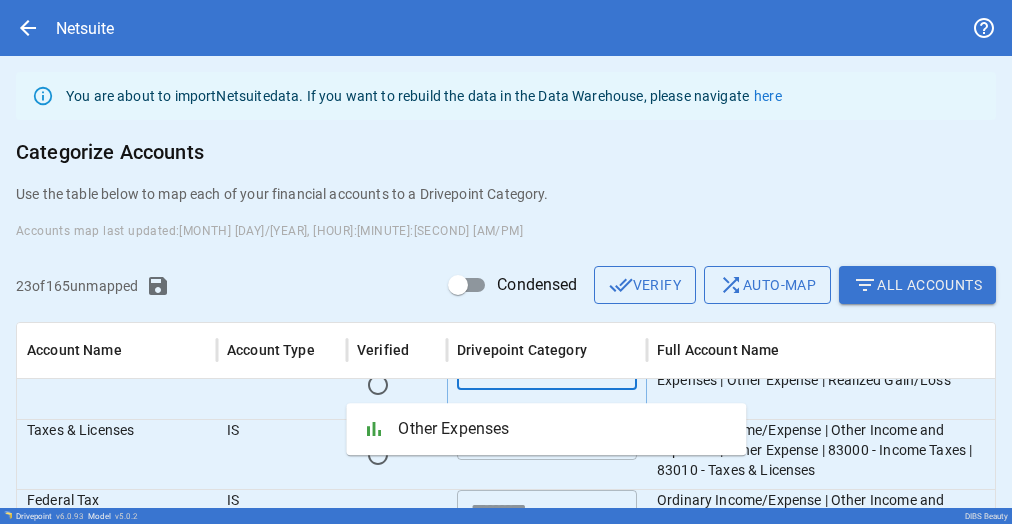 click on "Other Expenses" at bounding box center (564, 429) 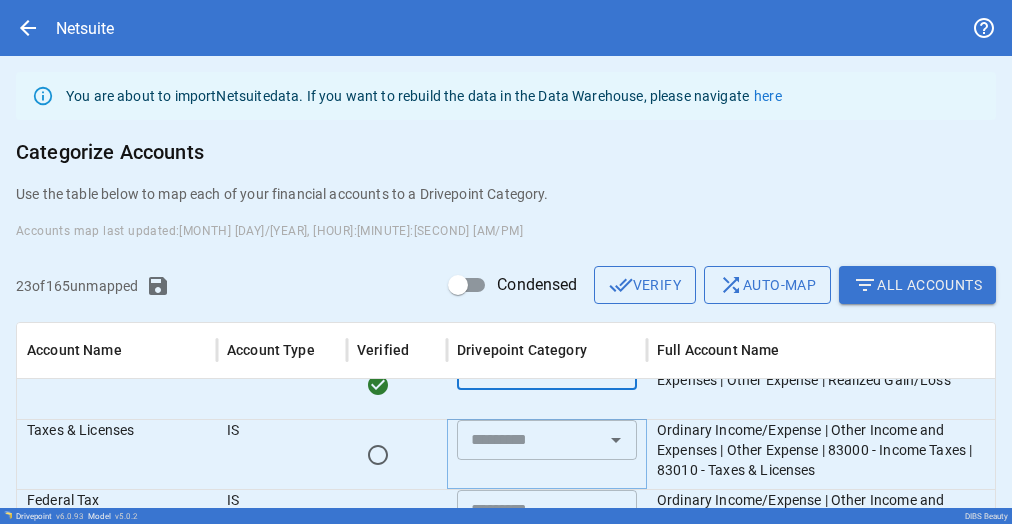 click at bounding box center [530, 440] 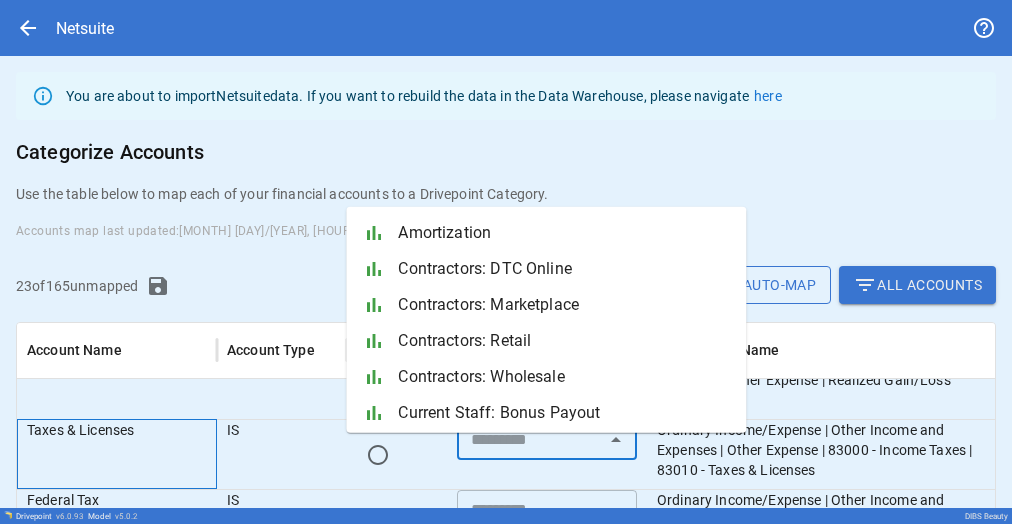 click on "Taxes & Licenses" at bounding box center (117, 314) 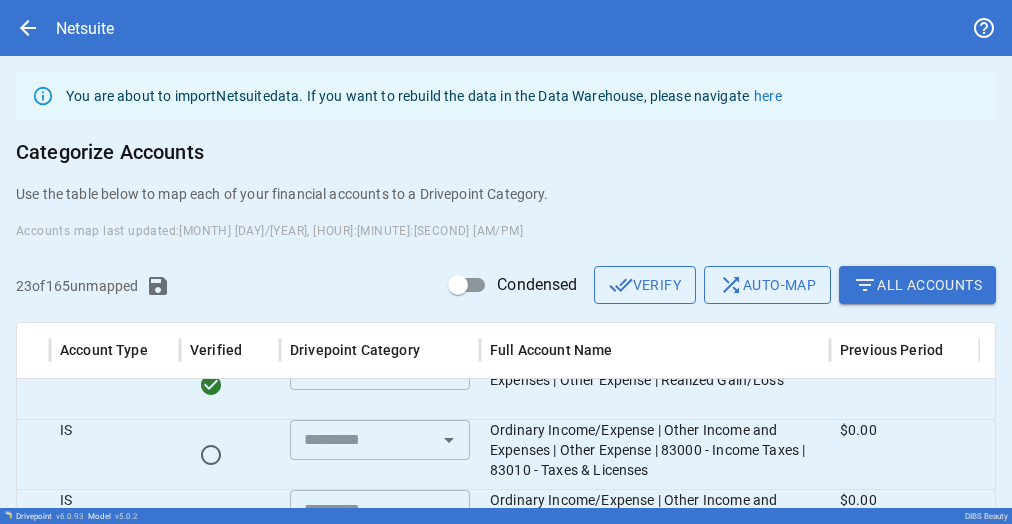 scroll, scrollTop: 100, scrollLeft: 144, axis: both 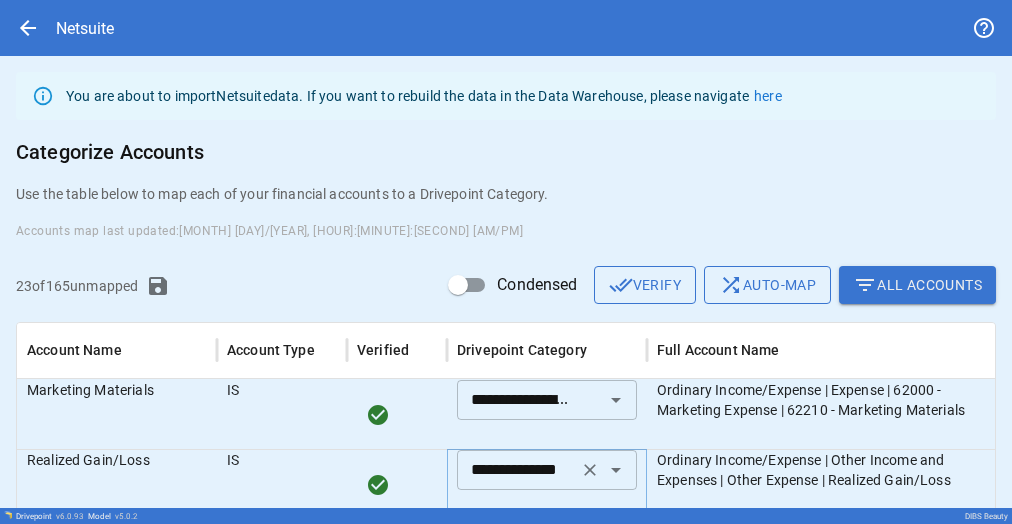 click on "**********" at bounding box center (517, 470) 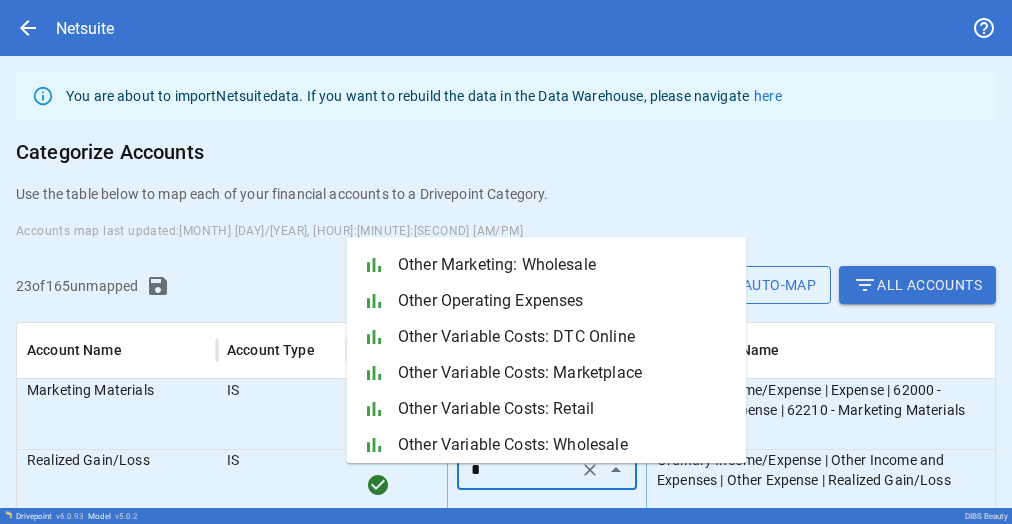 scroll, scrollTop: 152, scrollLeft: 0, axis: vertical 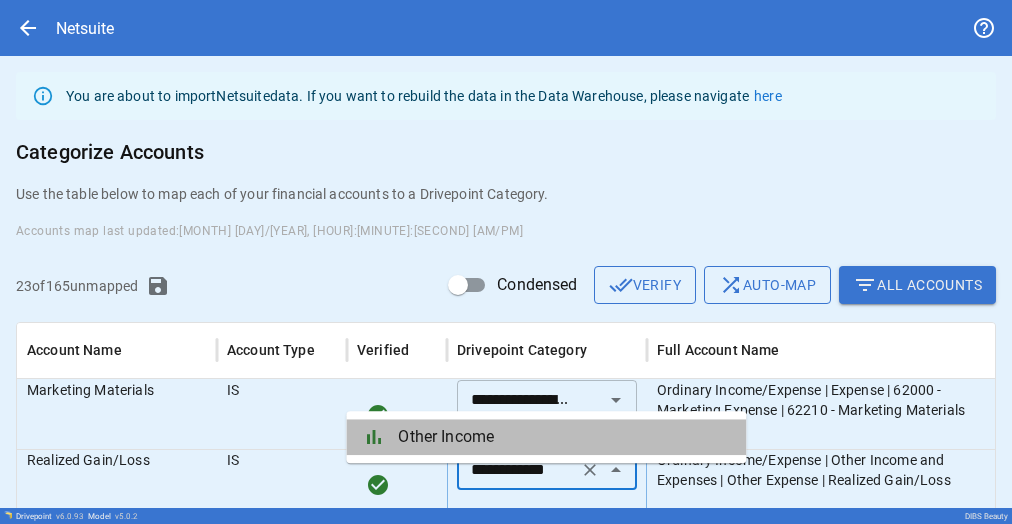 click on "Other Income" at bounding box center (564, 437) 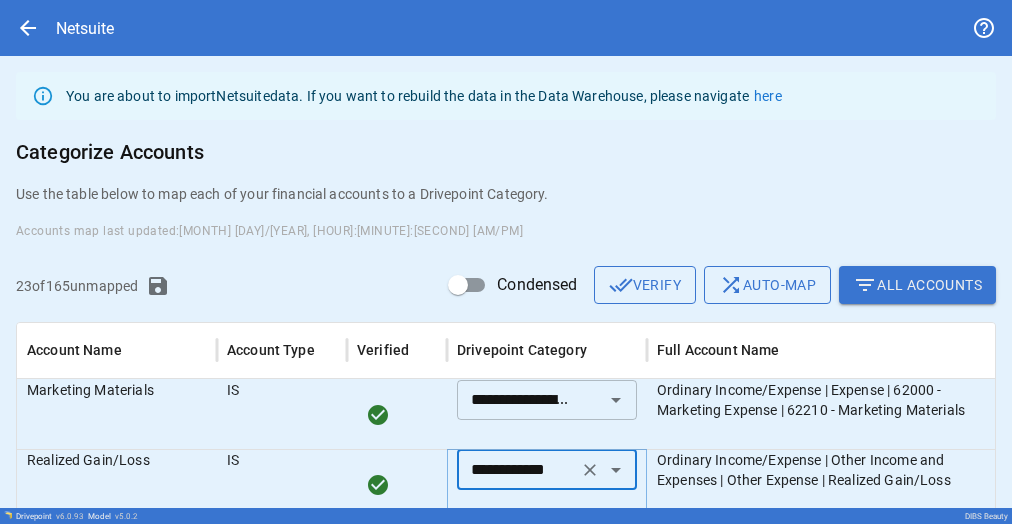 scroll, scrollTop: 0, scrollLeft: 0, axis: both 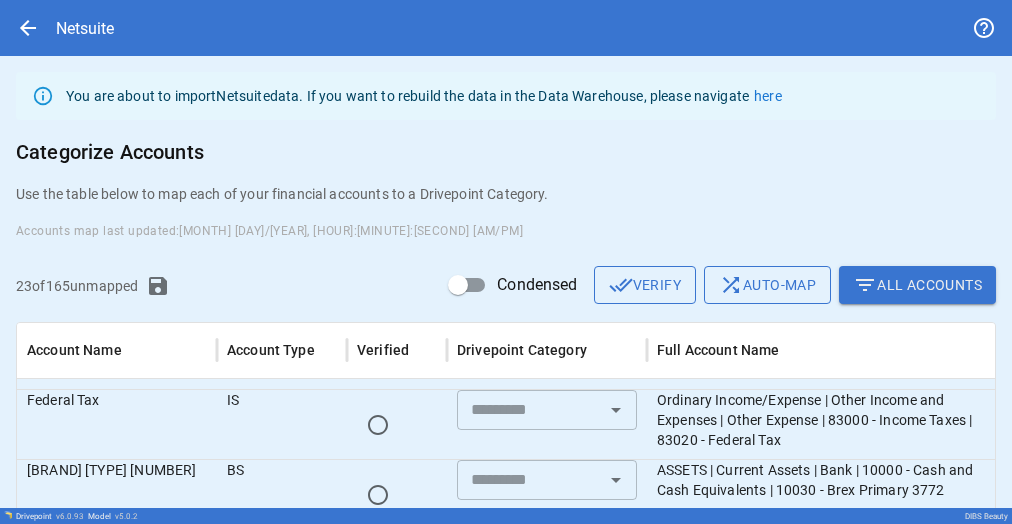 type on "**********" 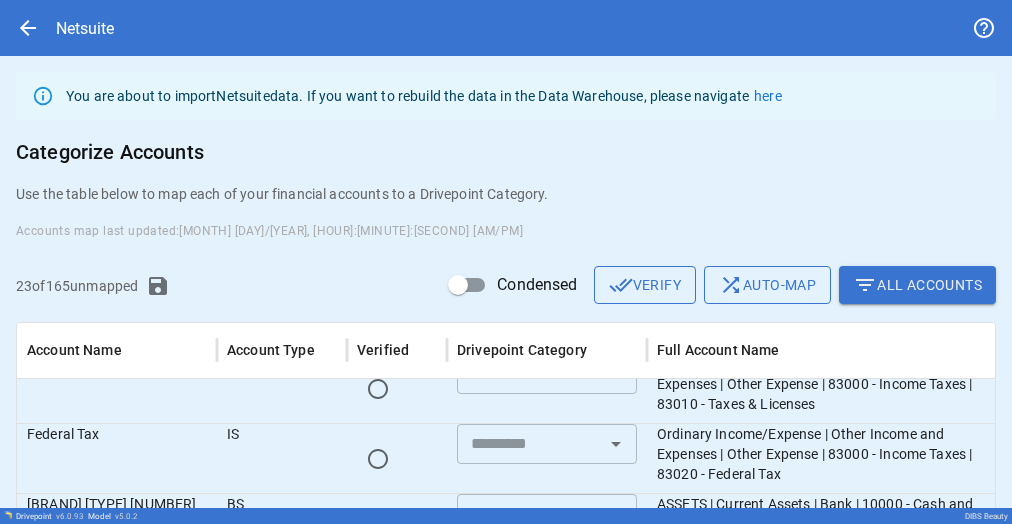 scroll, scrollTop: 93, scrollLeft: 0, axis: vertical 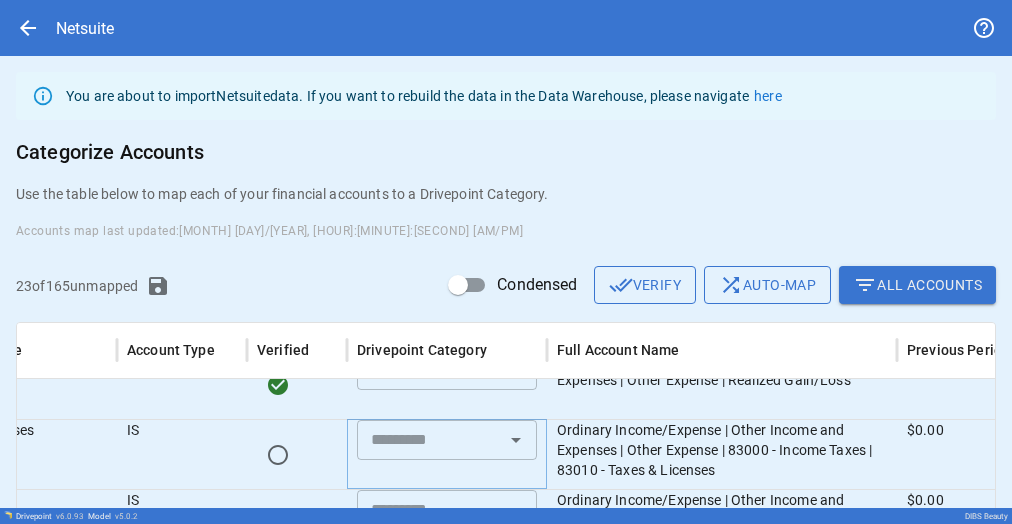 click at bounding box center [430, 440] 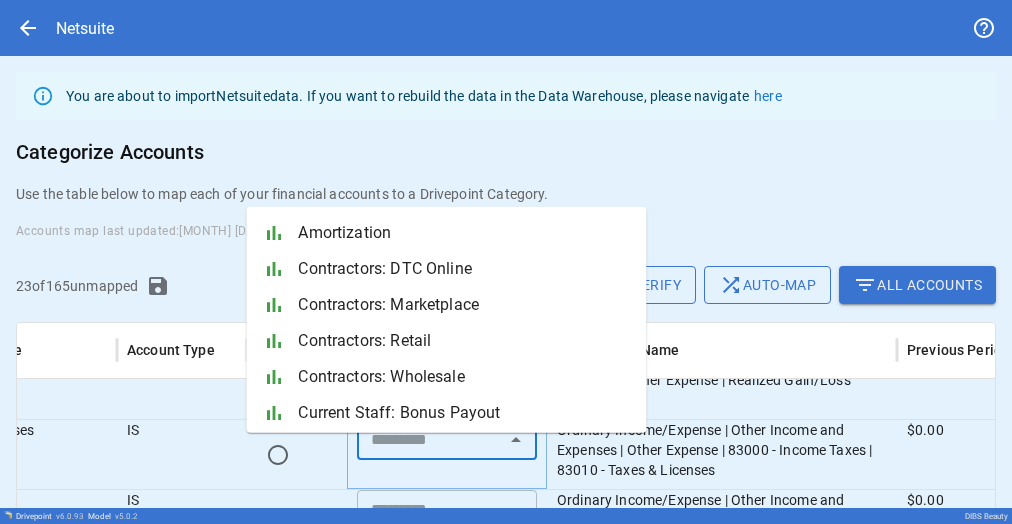 click at bounding box center (430, 440) 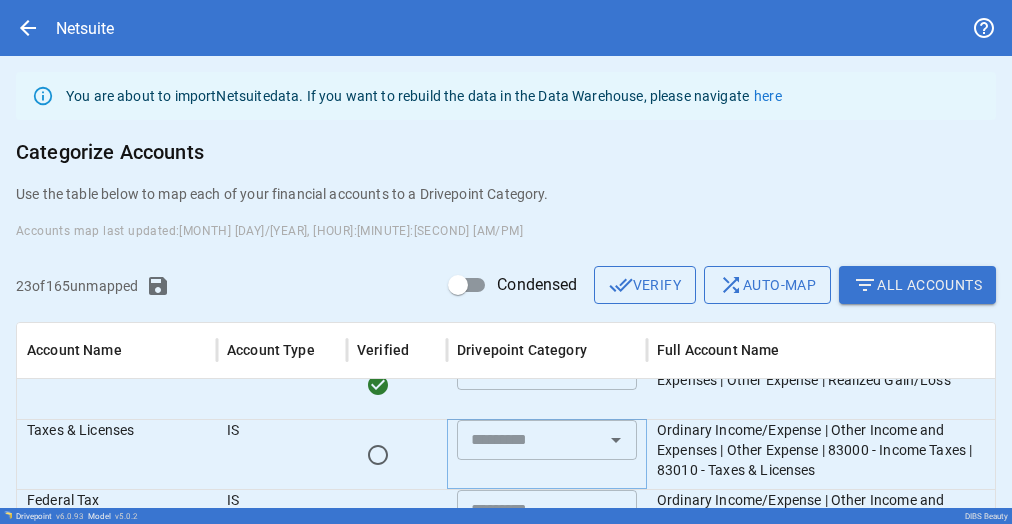 click at bounding box center [530, 440] 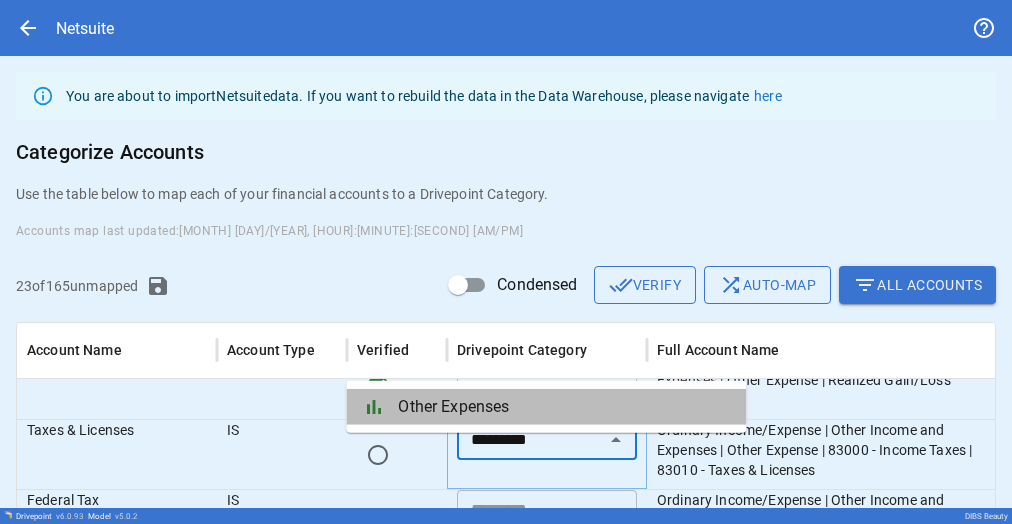click on "bar_chart Other Expenses" at bounding box center [546, 407] 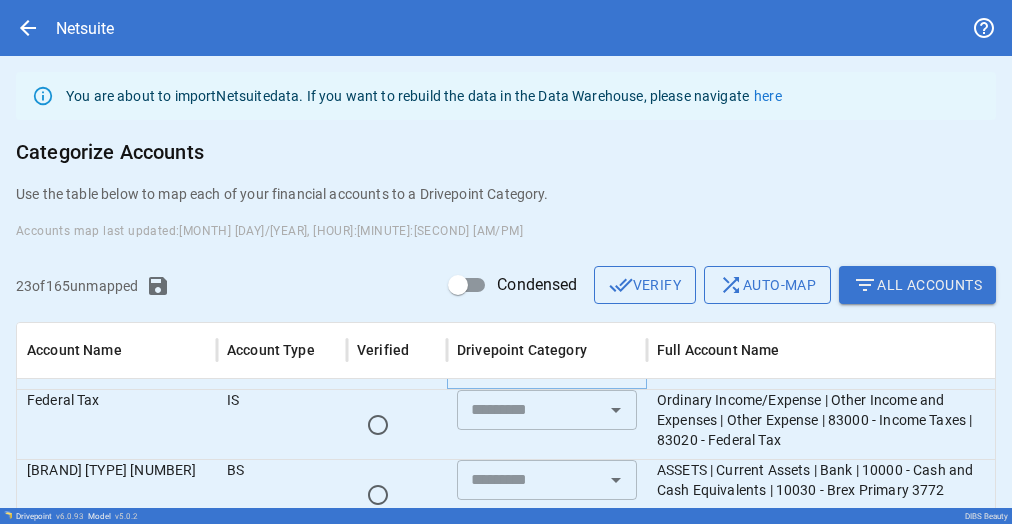 type on "**********" 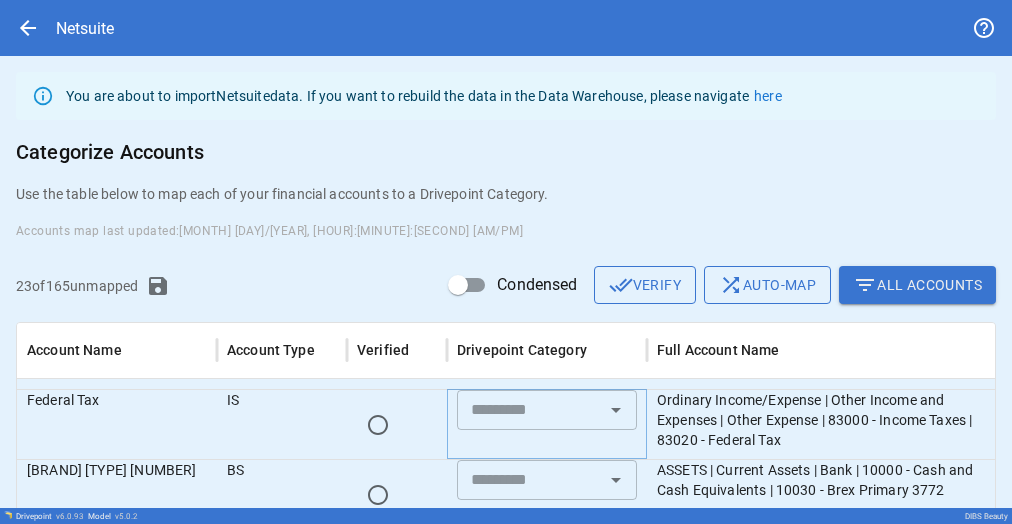 click at bounding box center [530, 410] 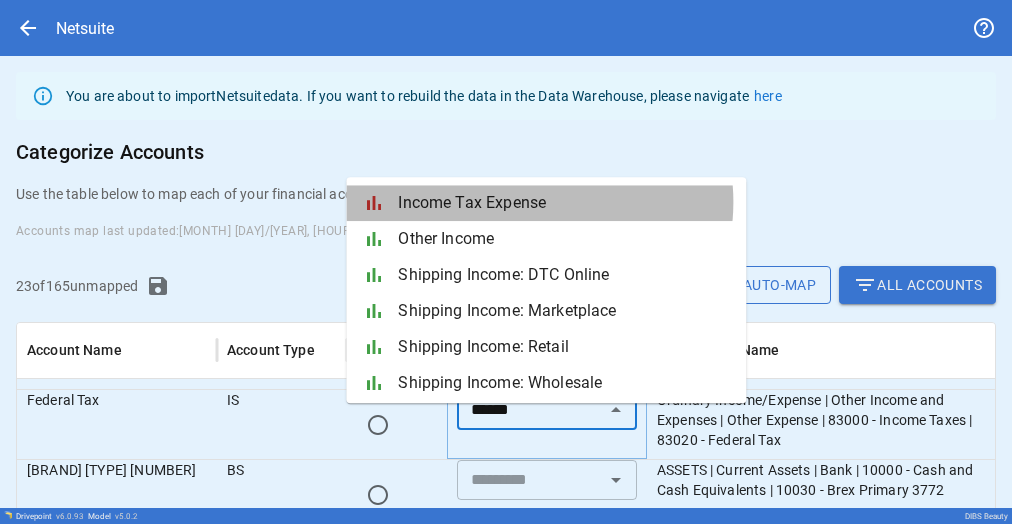 click on "Income Tax Expense" at bounding box center [564, 204] 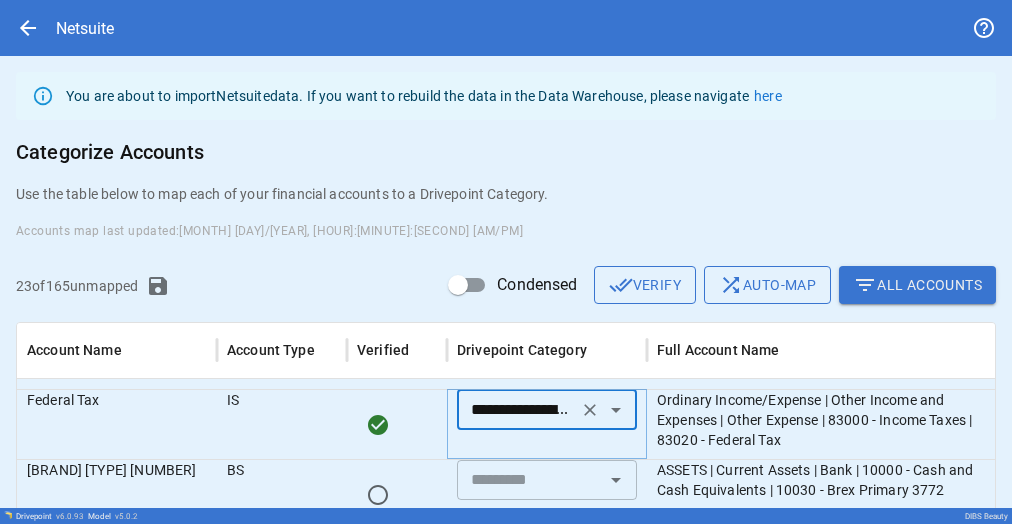 type on "**********" 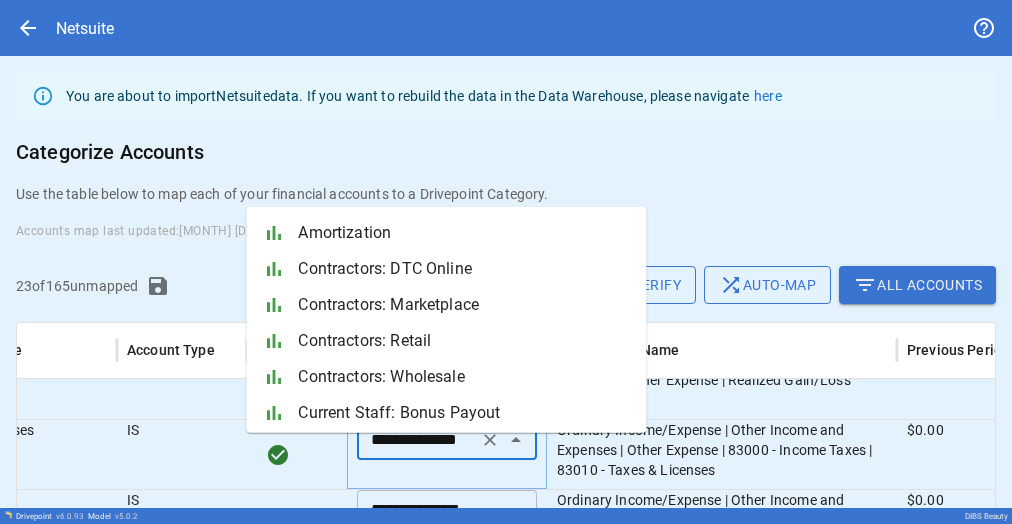 click on "**********" at bounding box center [417, 440] 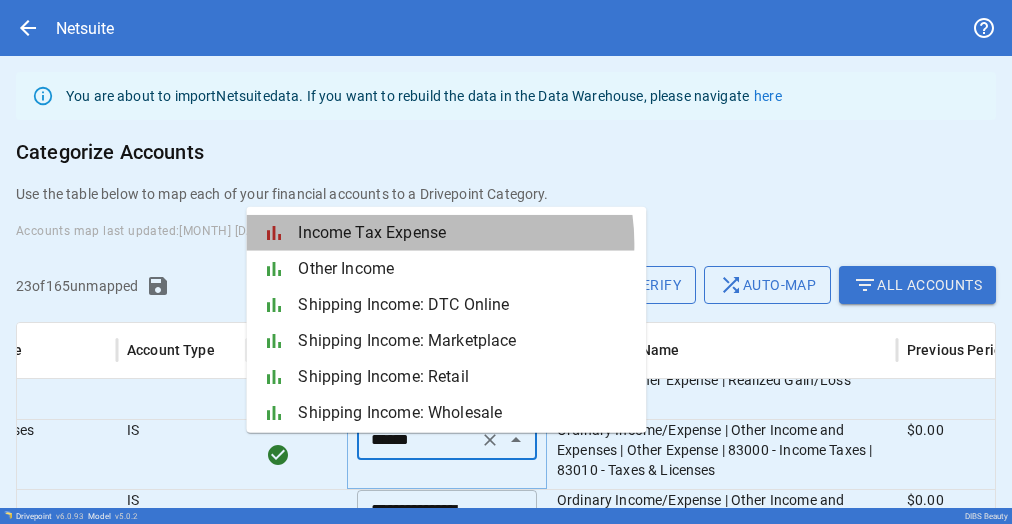 click on "Income Tax Expense" at bounding box center [464, 233] 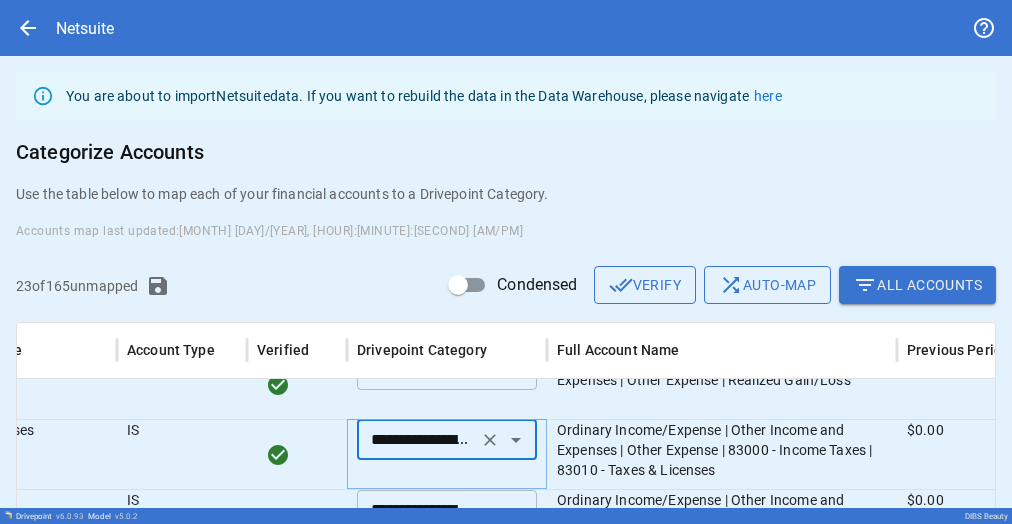 type on "**********" 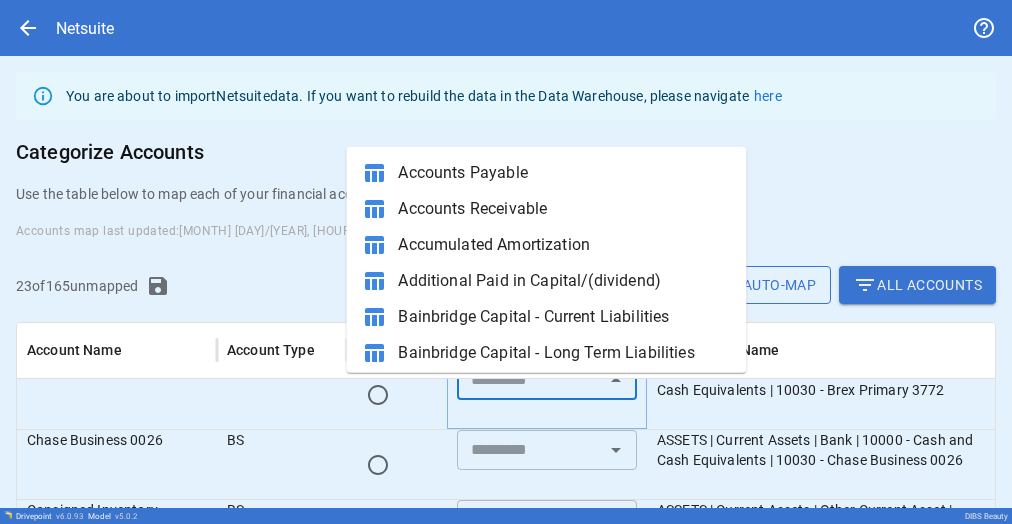 click at bounding box center (530, 380) 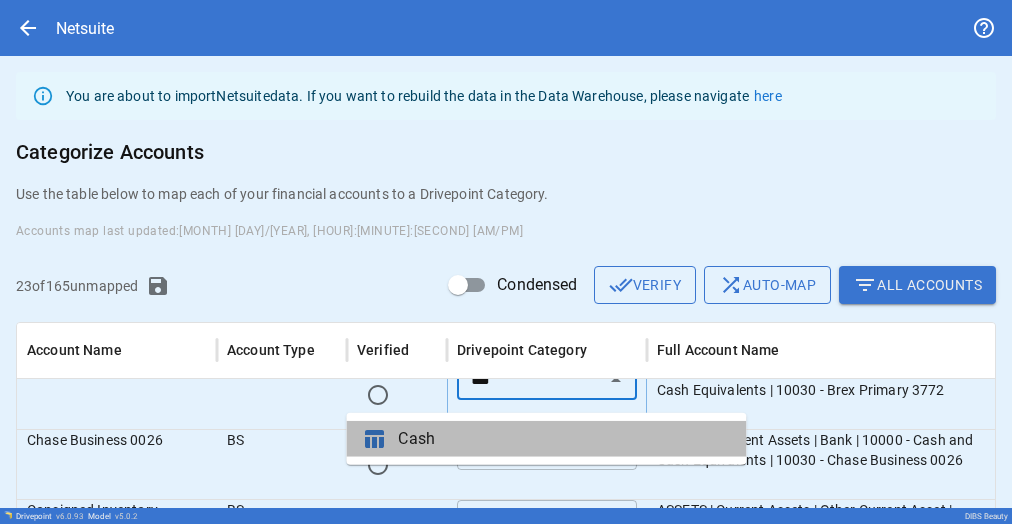 click on "Cash" at bounding box center [564, 439] 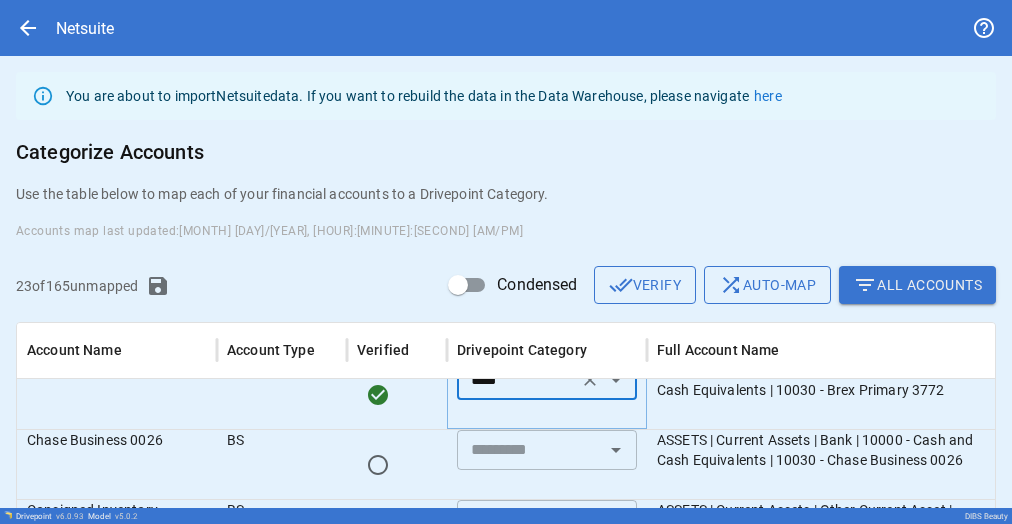 type on "****" 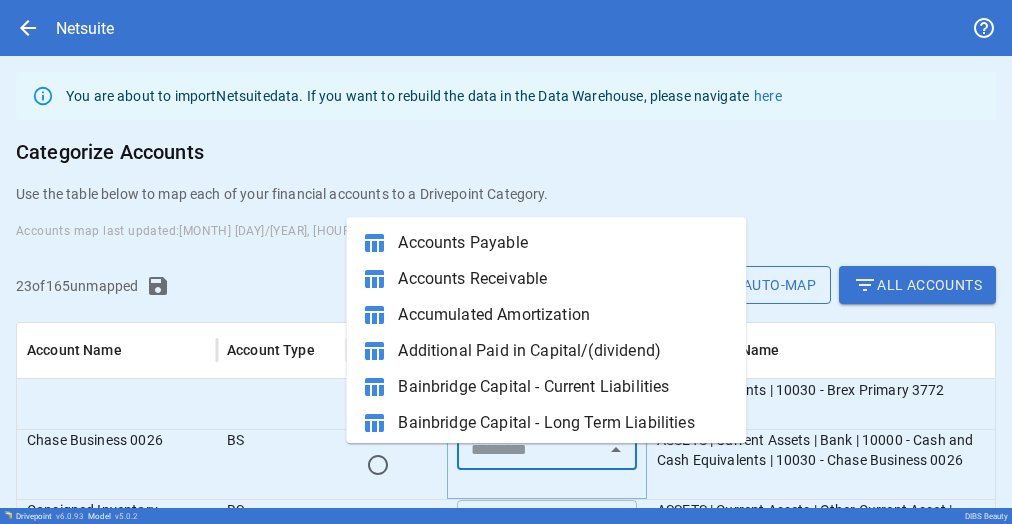 click at bounding box center (530, 450) 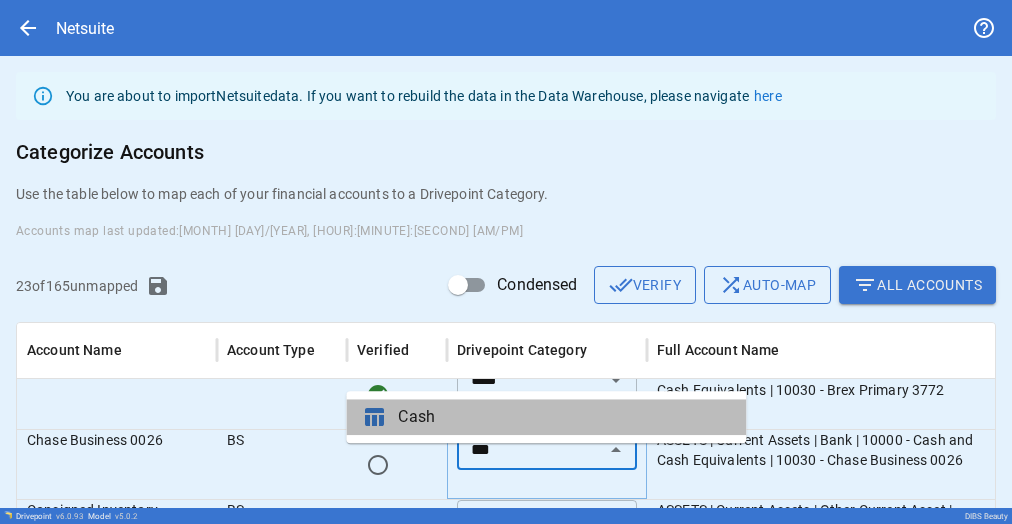 click on "Cash" at bounding box center [564, 417] 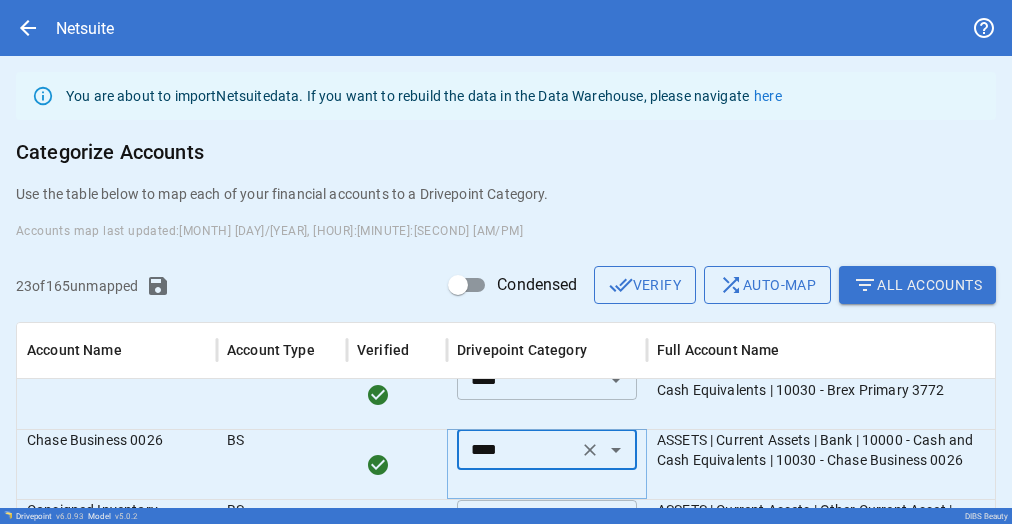 type on "****" 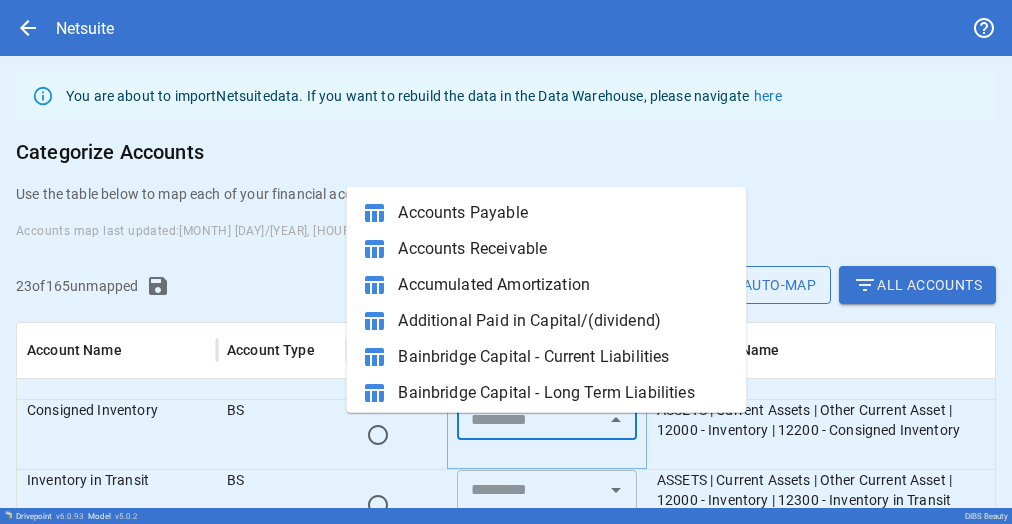 click at bounding box center [530, 420] 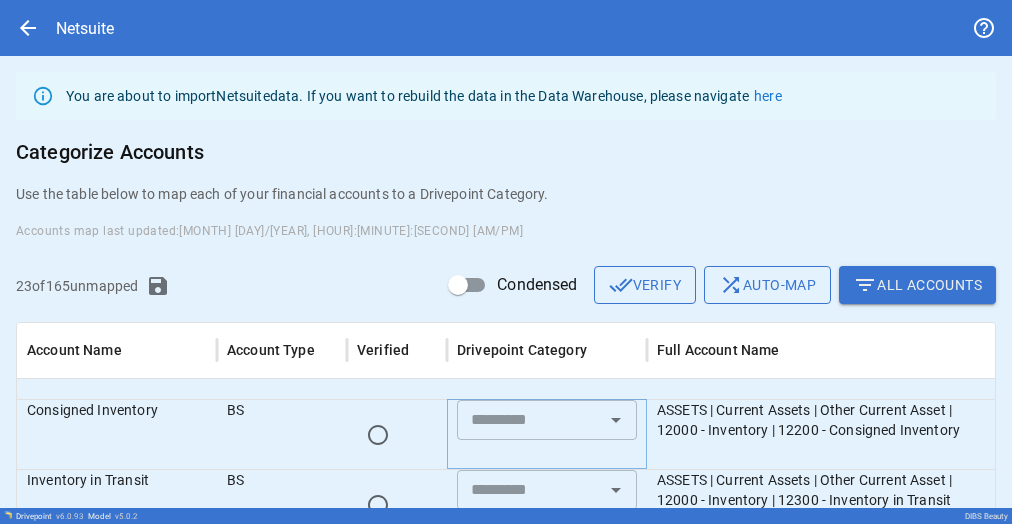 click at bounding box center [530, 420] 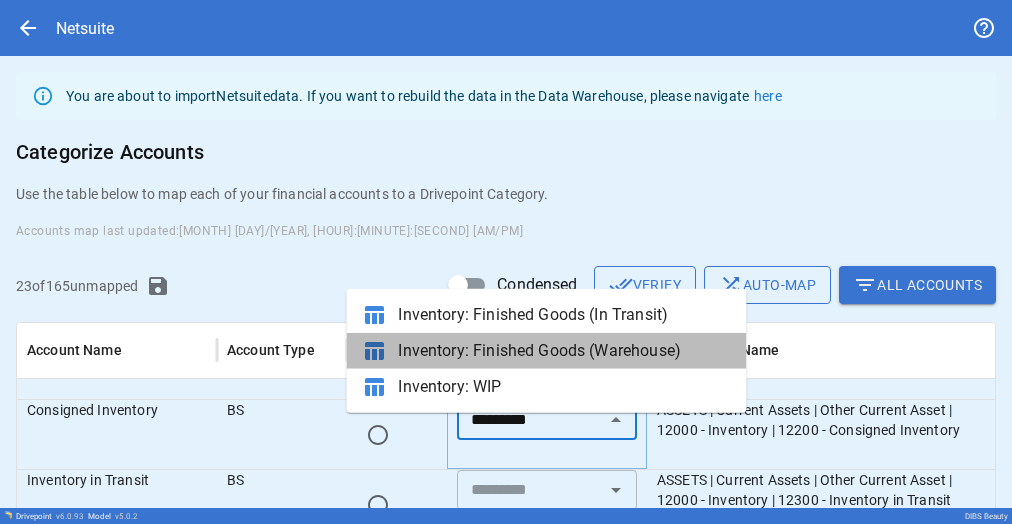 click on "Inventory: Finished Goods (Warehouse)" at bounding box center [564, 351] 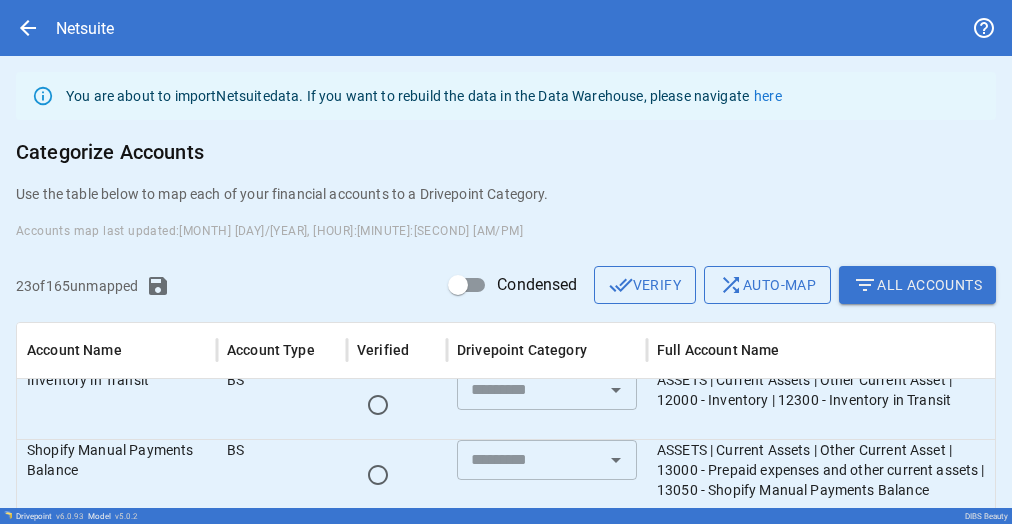 type on "**********" 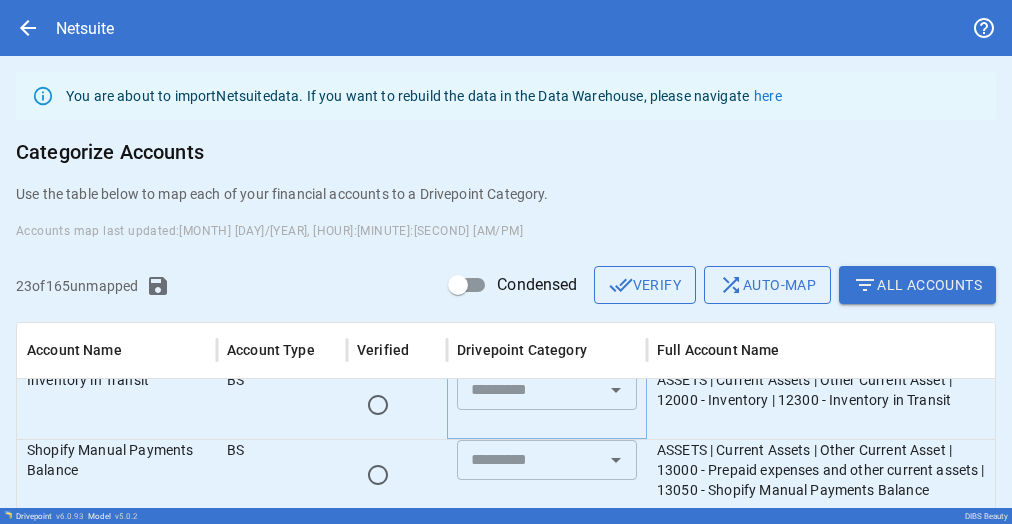 click at bounding box center (530, 390) 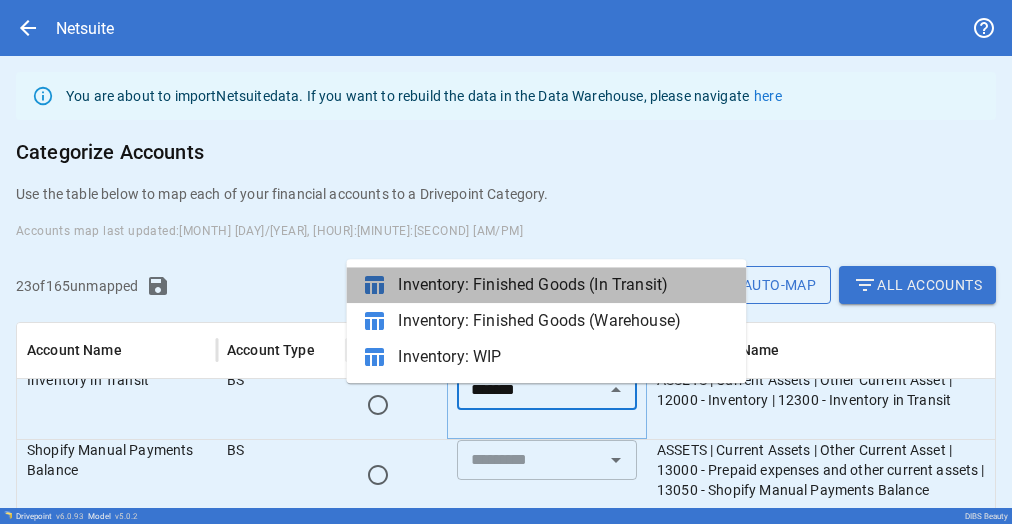 click on "Inventory: Finished Goods (In Transit)" at bounding box center [564, 285] 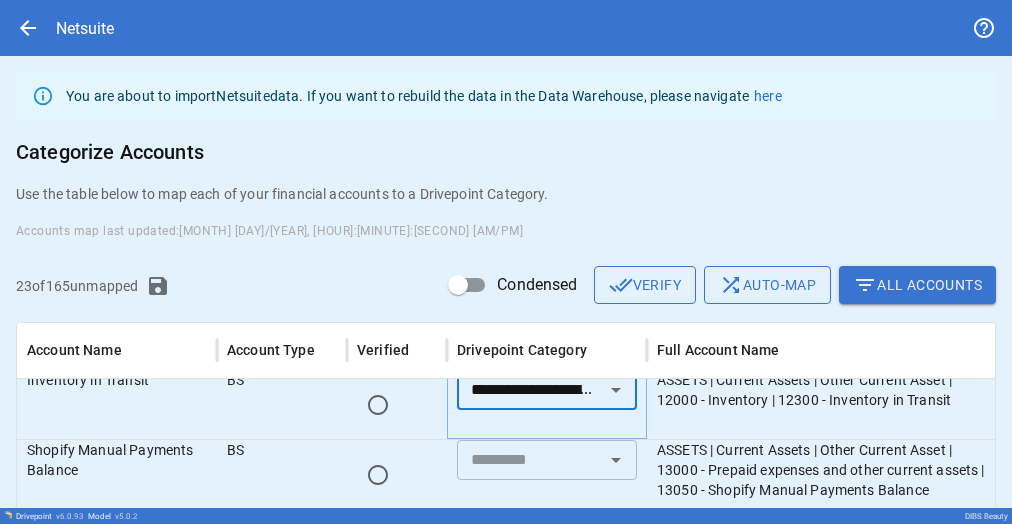type on "**********" 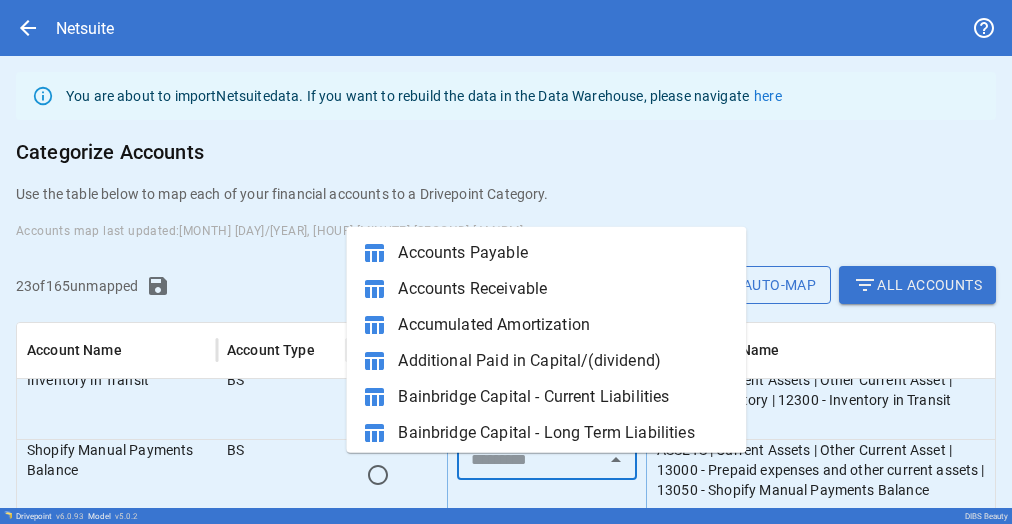 click at bounding box center [530, 460] 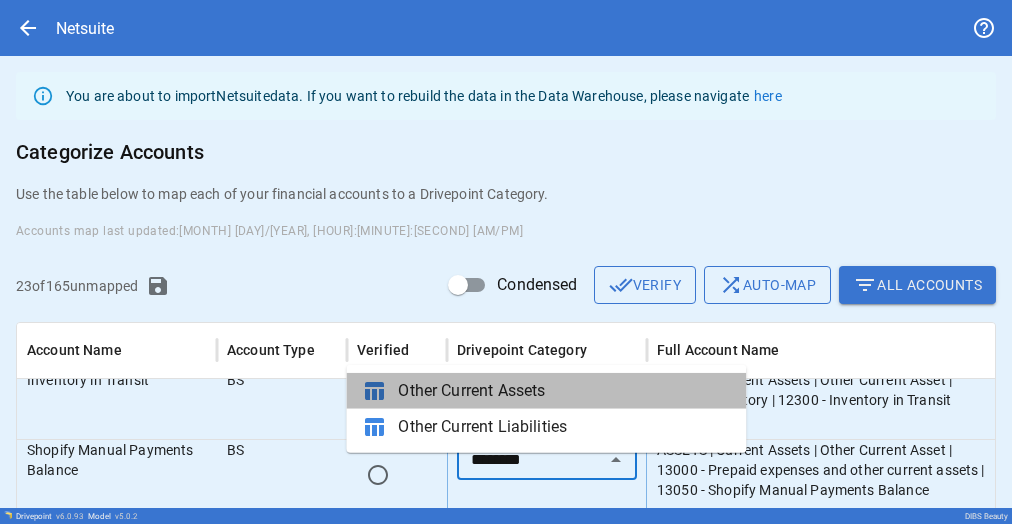 click on "Other Current Assets" at bounding box center [564, 391] 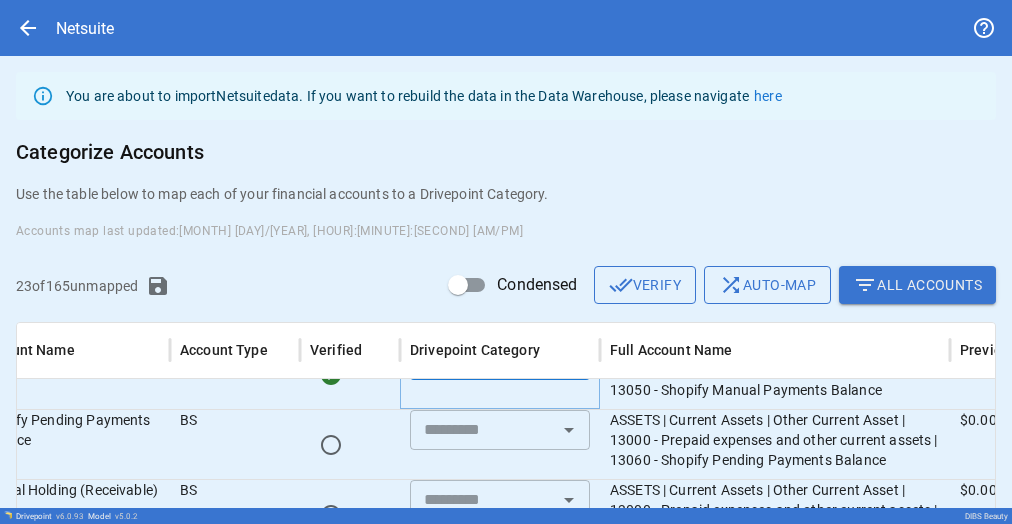 type on "**********" 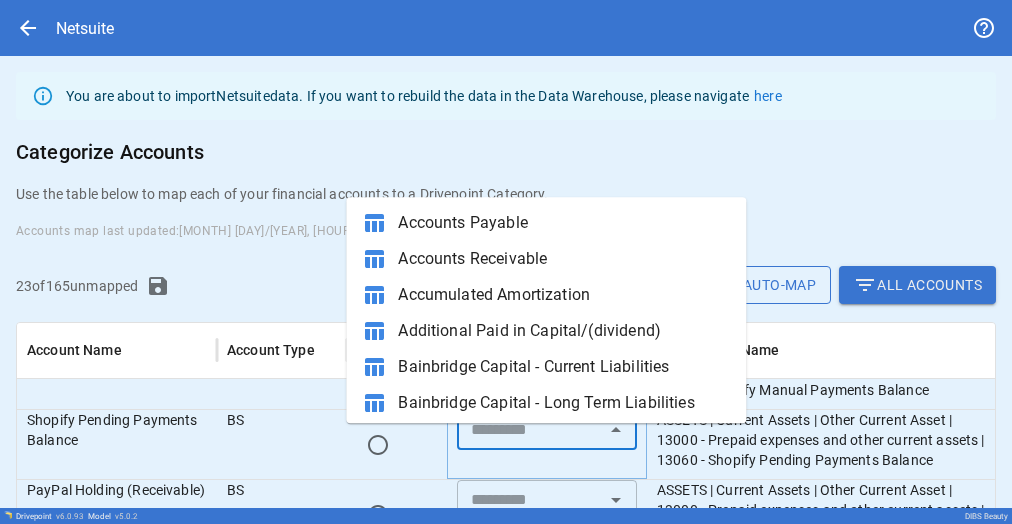 click at bounding box center [530, 430] 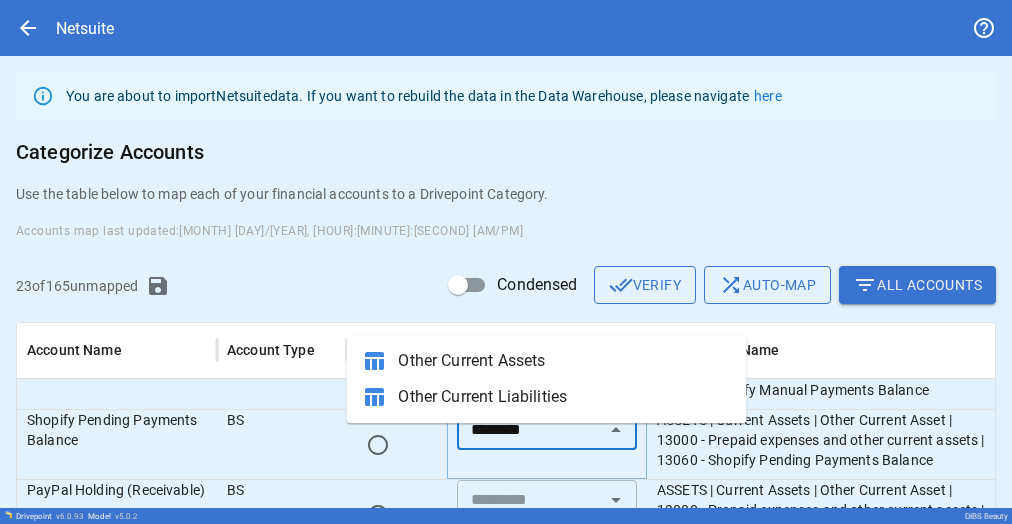 click on "Other Current Assets" at bounding box center [564, 361] 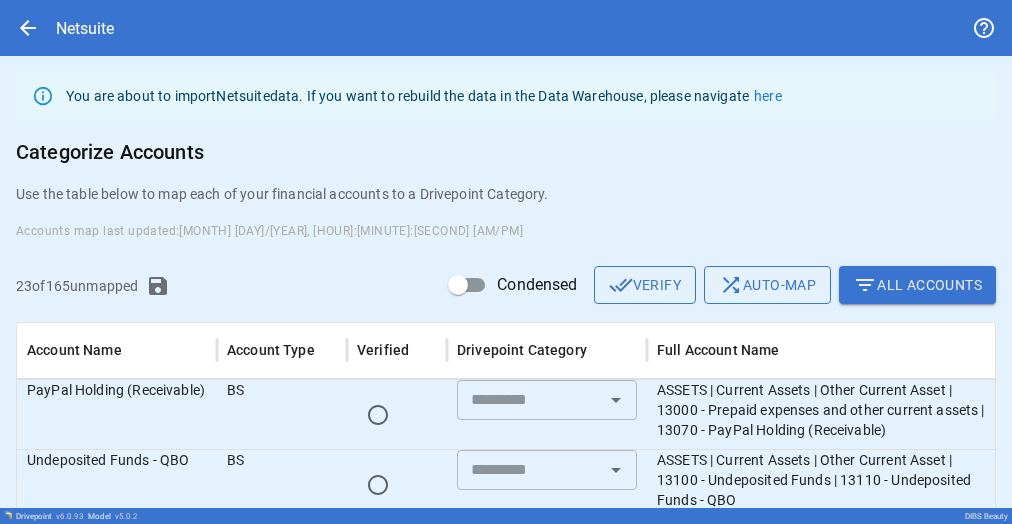 type on "**********" 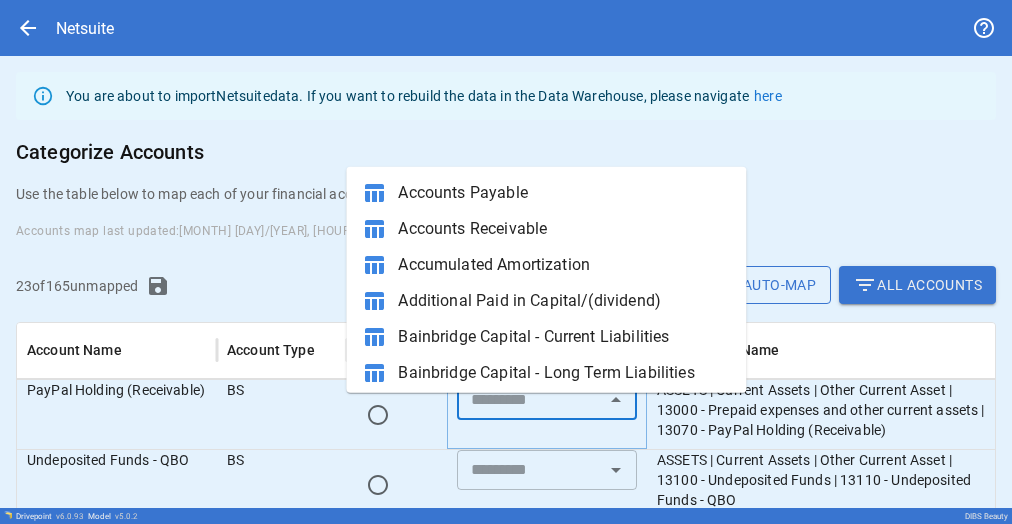 click at bounding box center (530, 400) 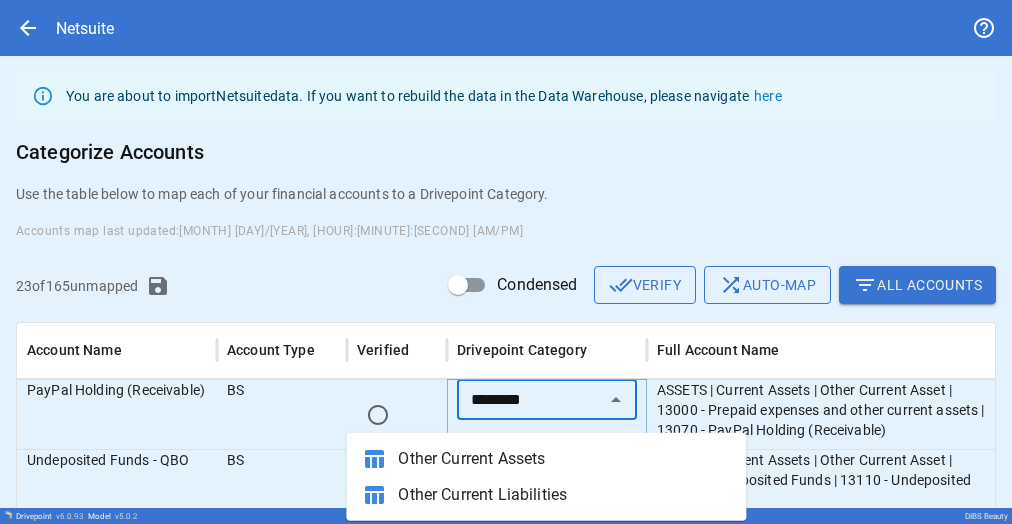 click on "Other Current Assets" at bounding box center (564, 459) 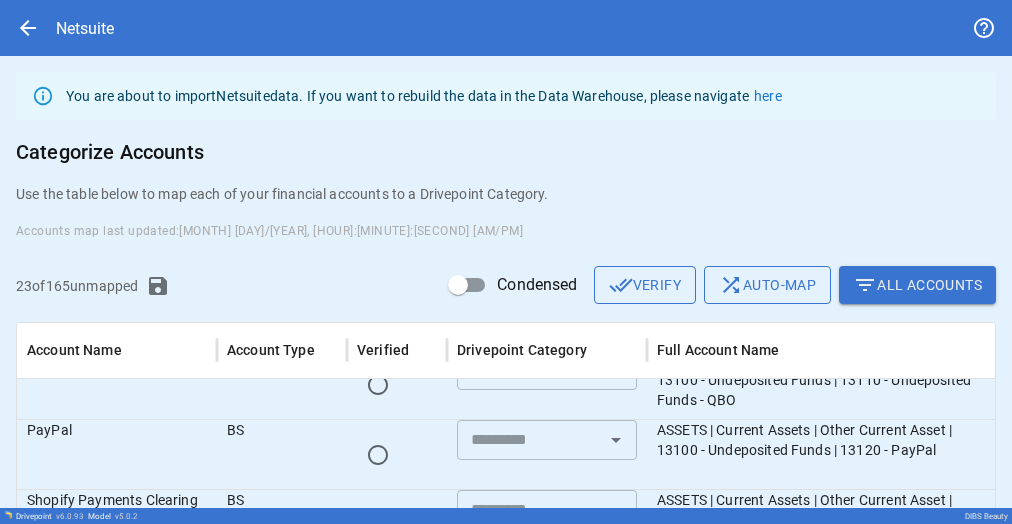 type on "**********" 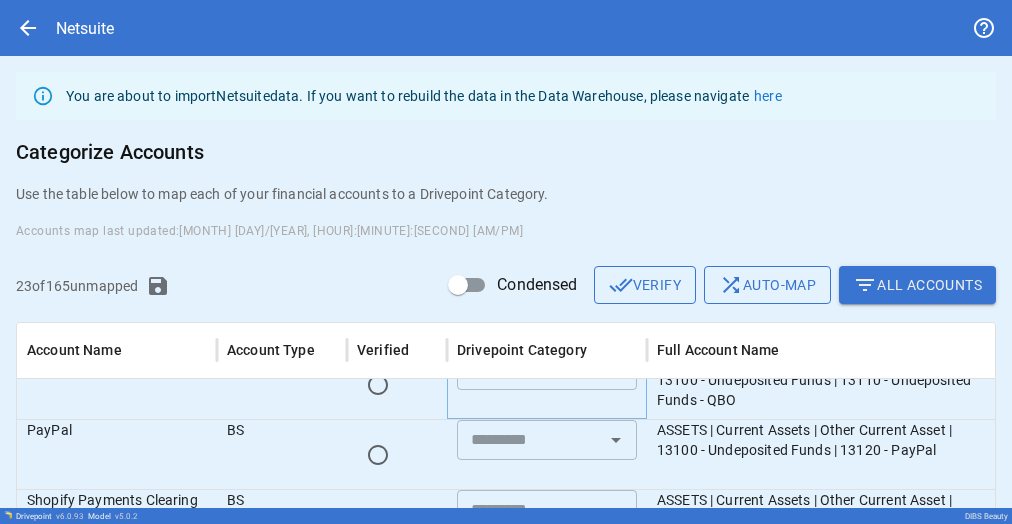 click at bounding box center (530, 370) 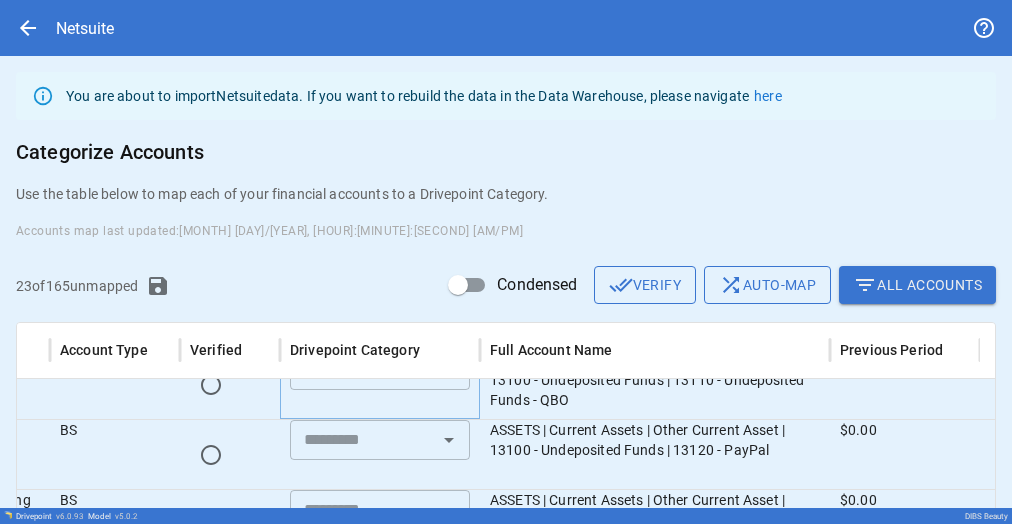 click at bounding box center [363, 370] 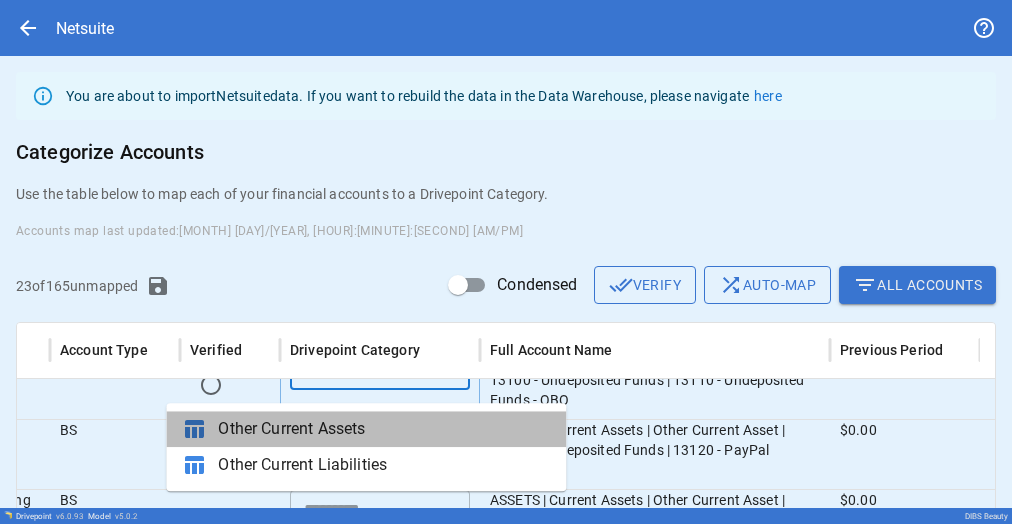 click on "Other Current Assets" at bounding box center [384, 429] 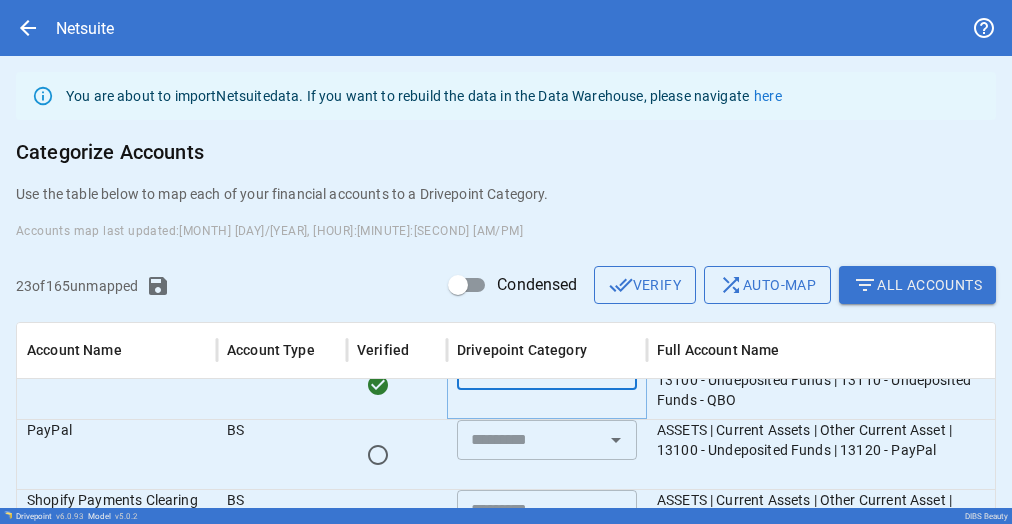 type on "**********" 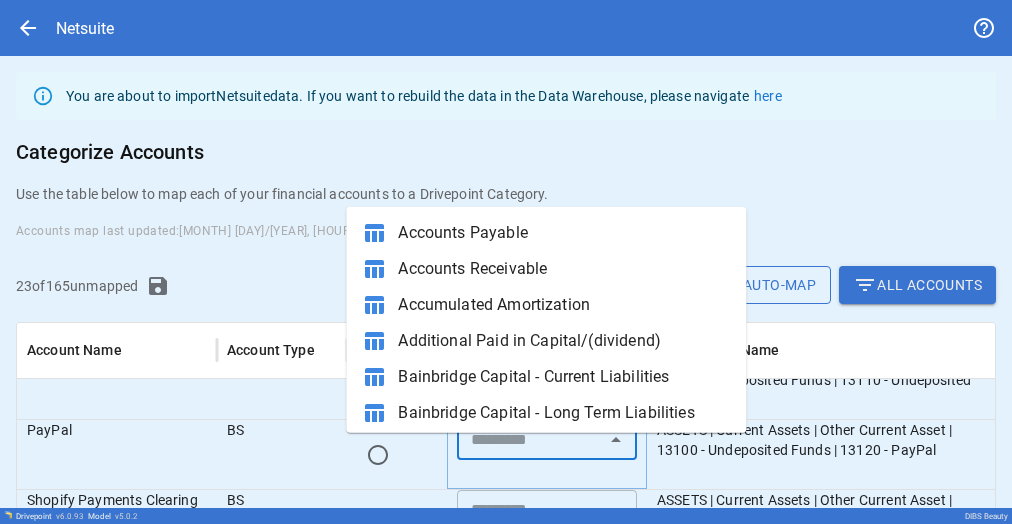 click at bounding box center [530, 440] 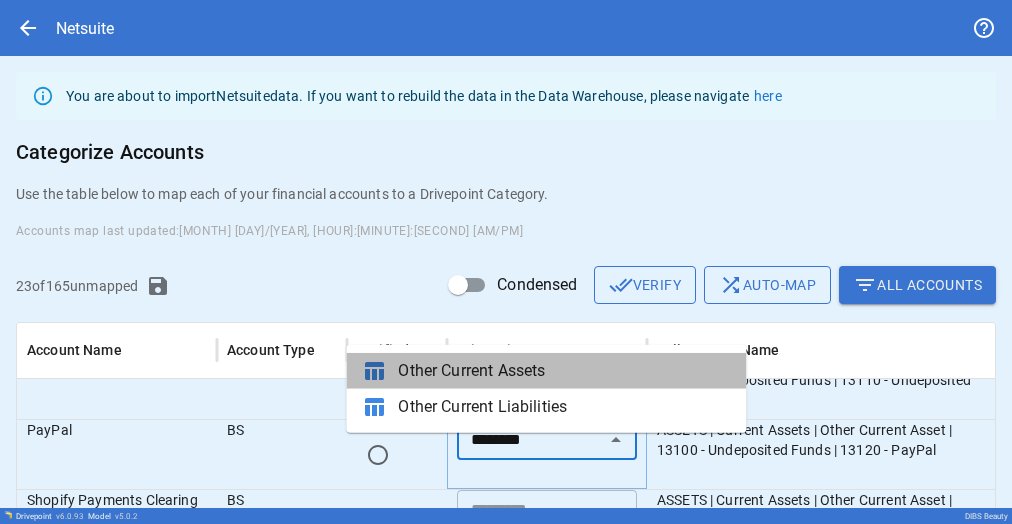 click on "table_chart Other Current Assets" at bounding box center (546, 371) 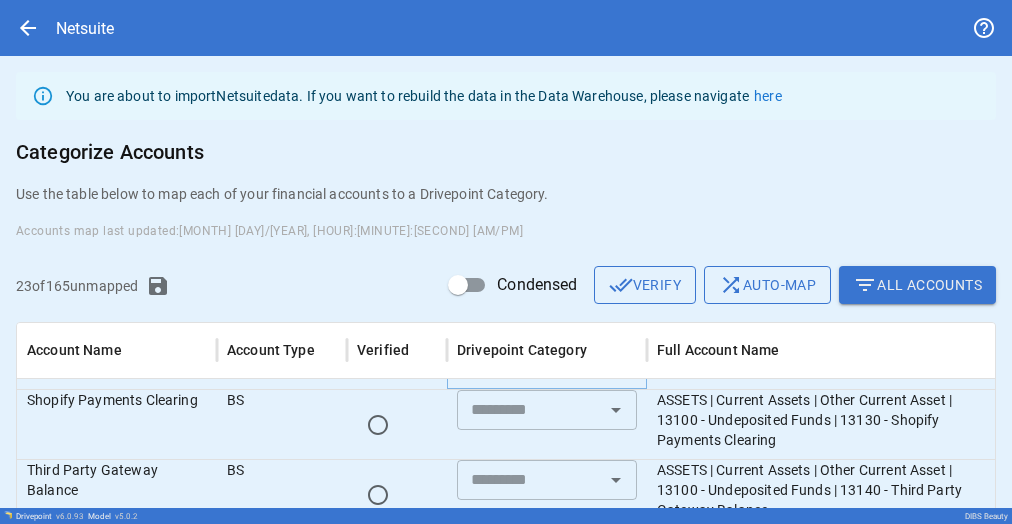 type on "**********" 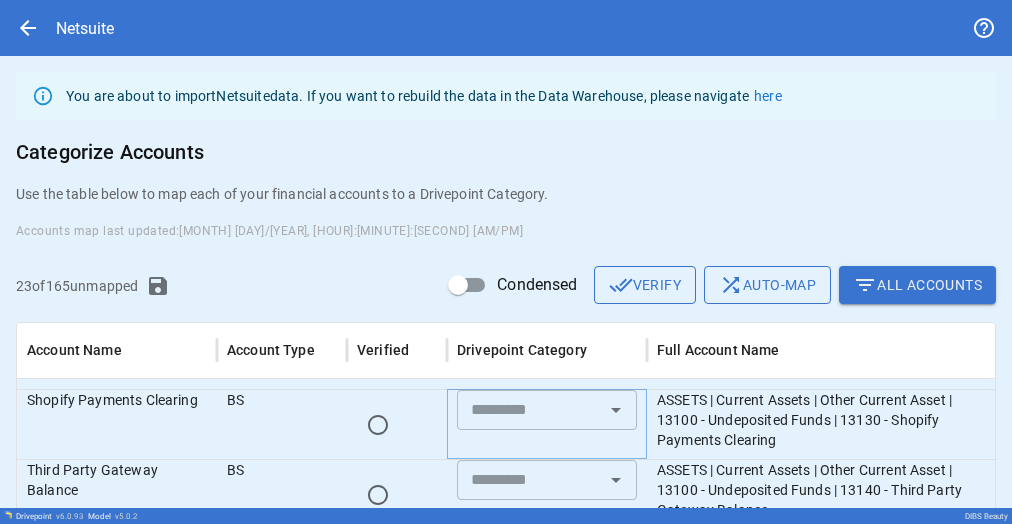 click at bounding box center [530, 410] 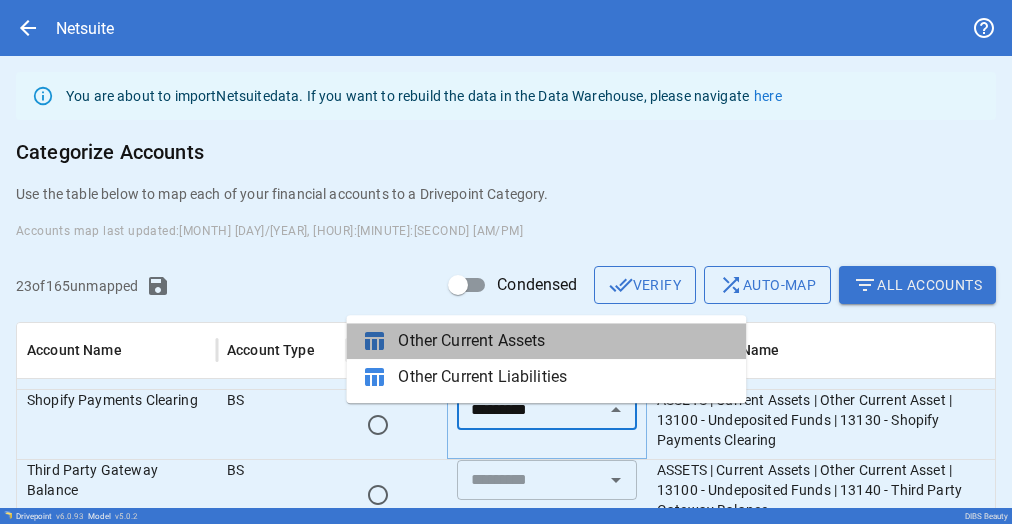 click on "table_chart Other Current Assets" at bounding box center [546, 341] 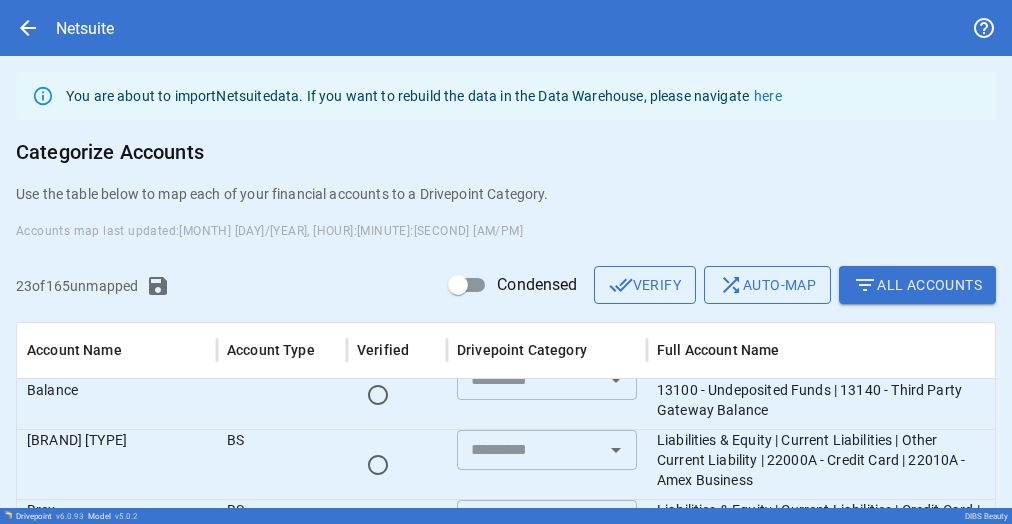 type on "**********" 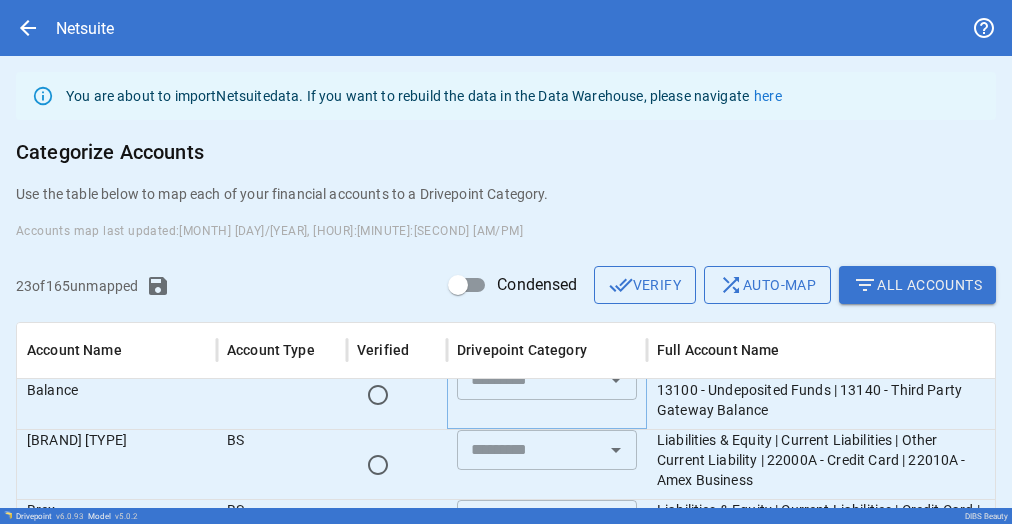 click at bounding box center [530, 380] 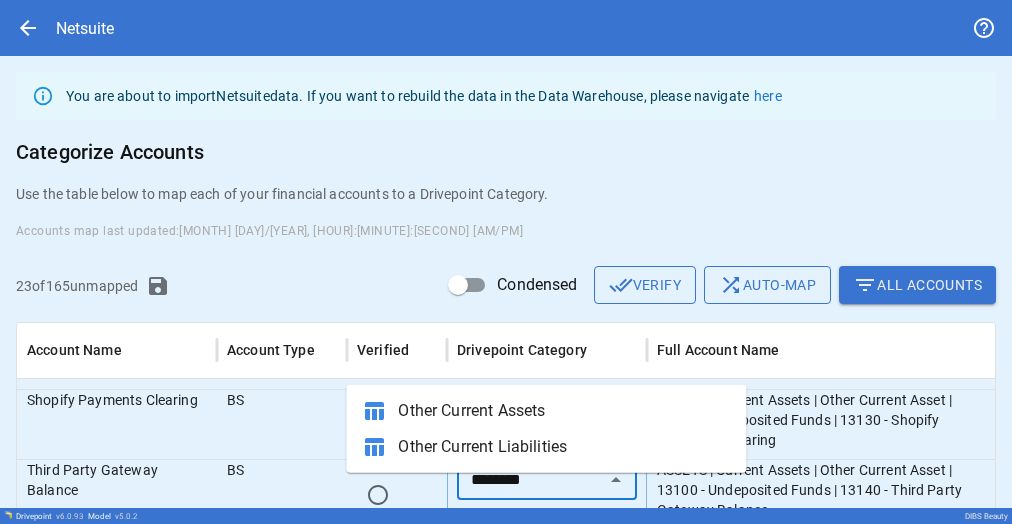 click on "Other Current Assets" at bounding box center (564, 411) 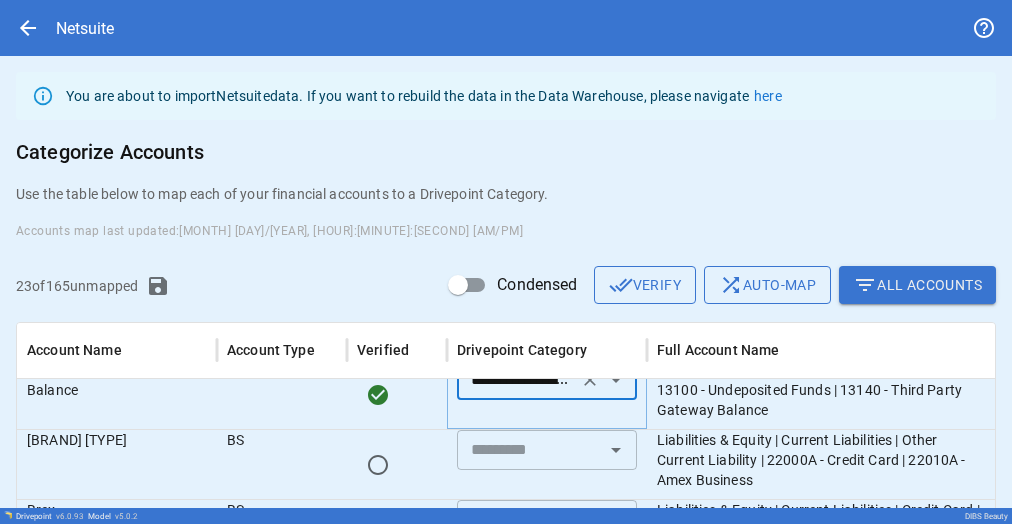 type on "**********" 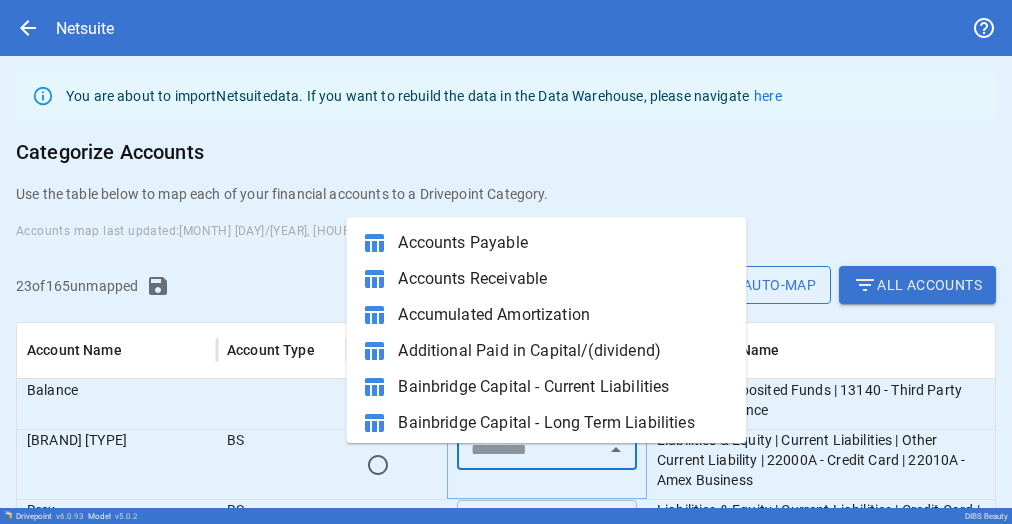 click at bounding box center (530, 450) 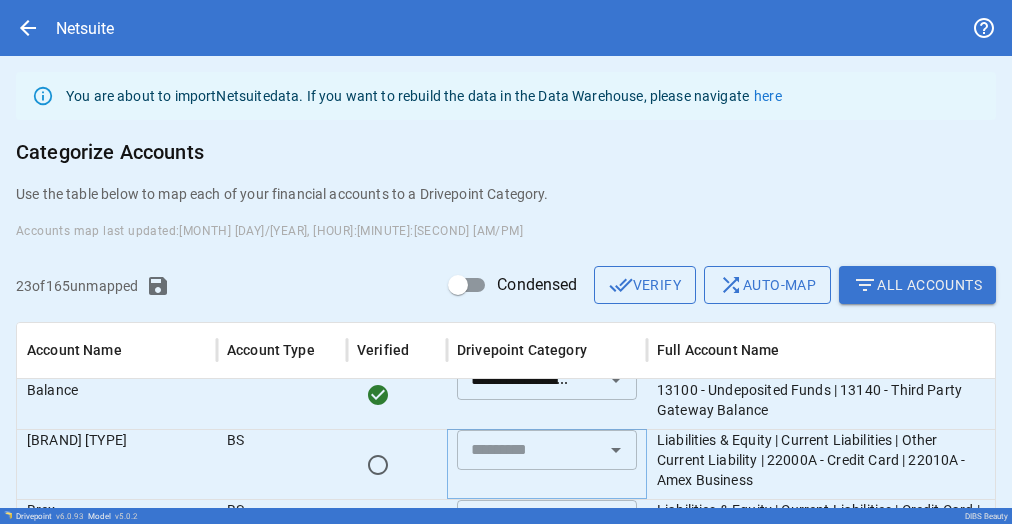click at bounding box center [530, 450] 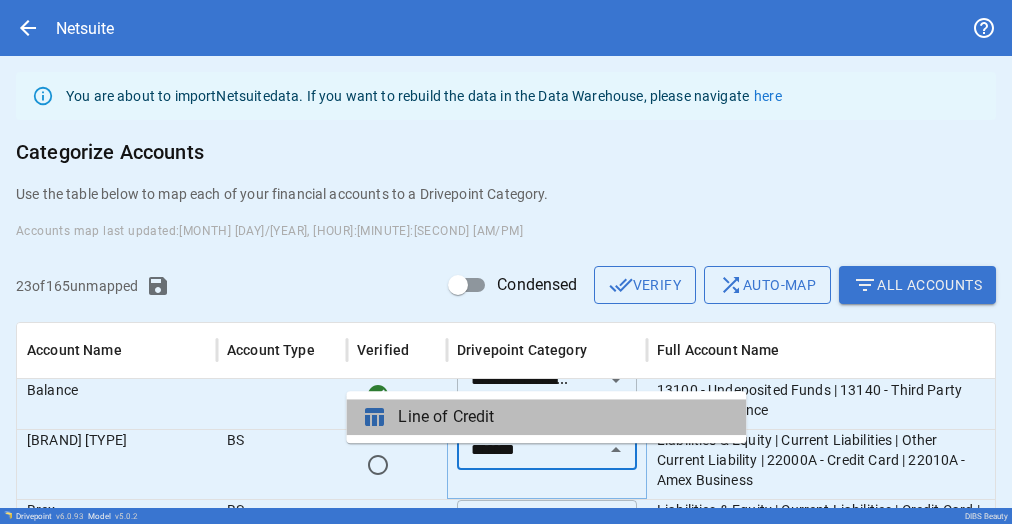 click on "Line of Credit" at bounding box center (564, 417) 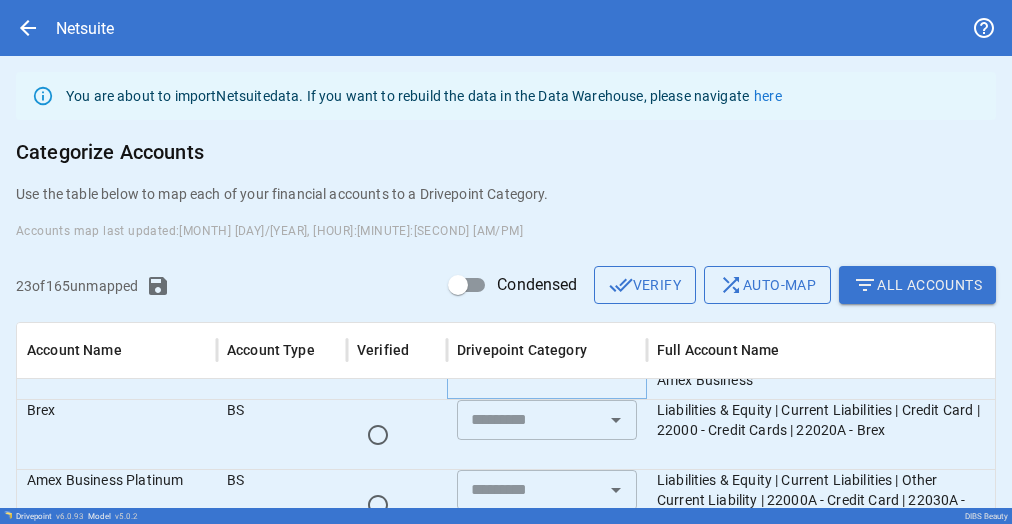 type on "**********" 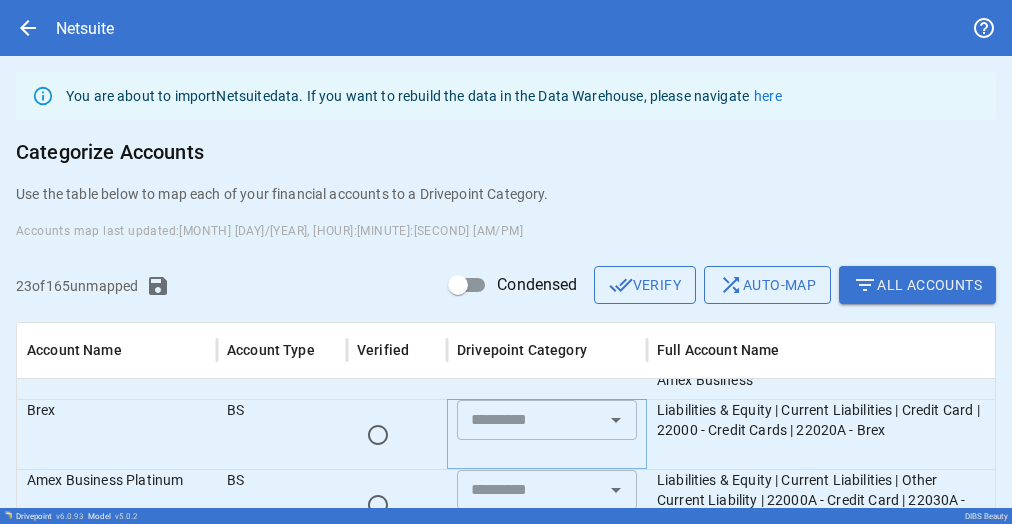 click at bounding box center [530, 420] 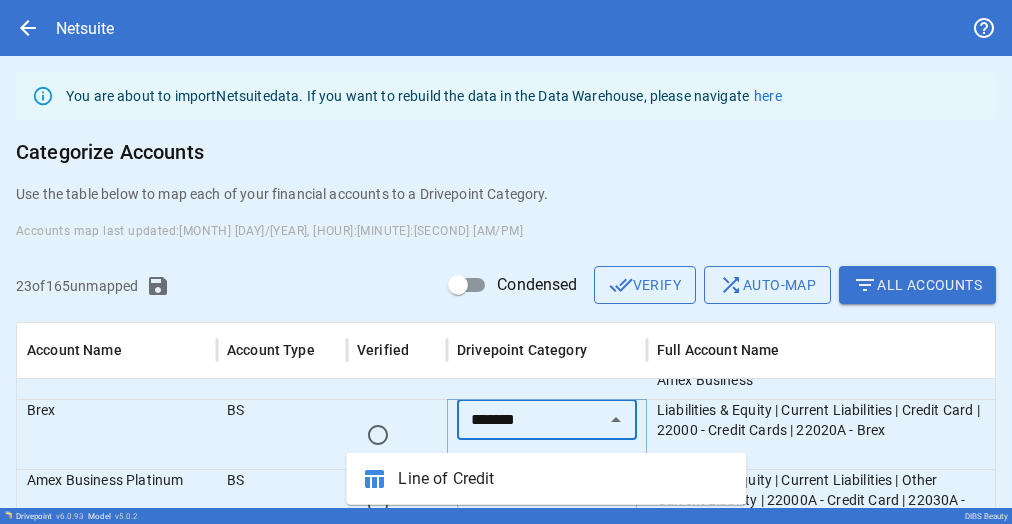 click on "Line of Credit" at bounding box center (564, 479) 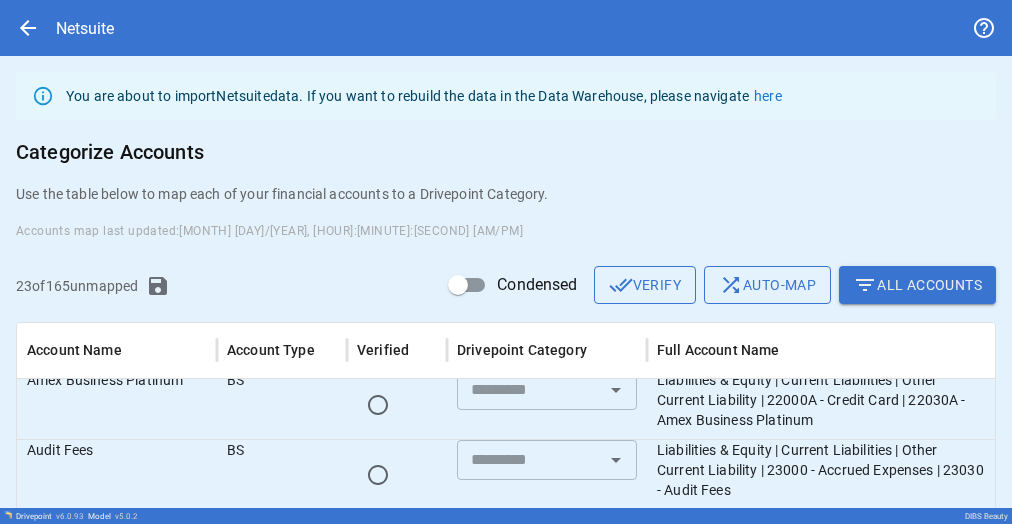 type on "**********" 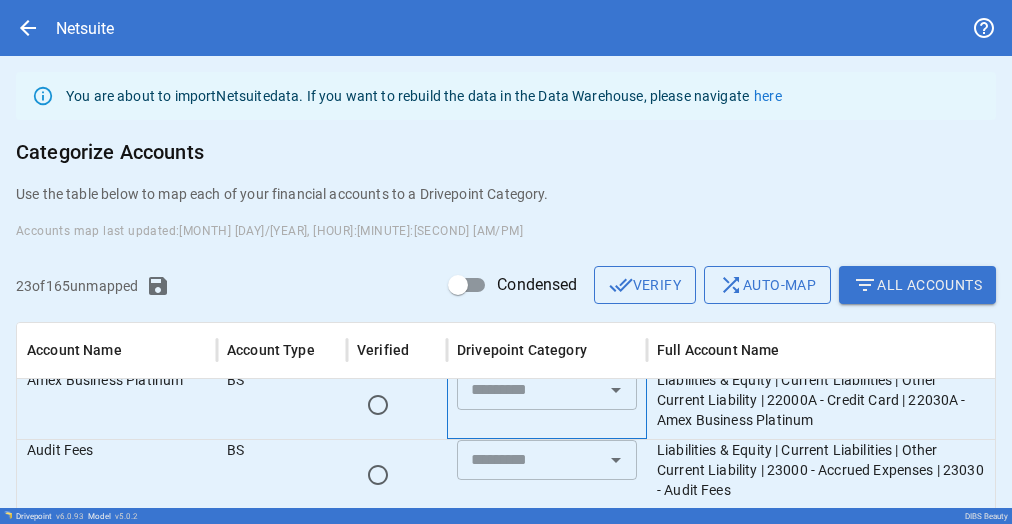 click on "​" at bounding box center (547, 320) 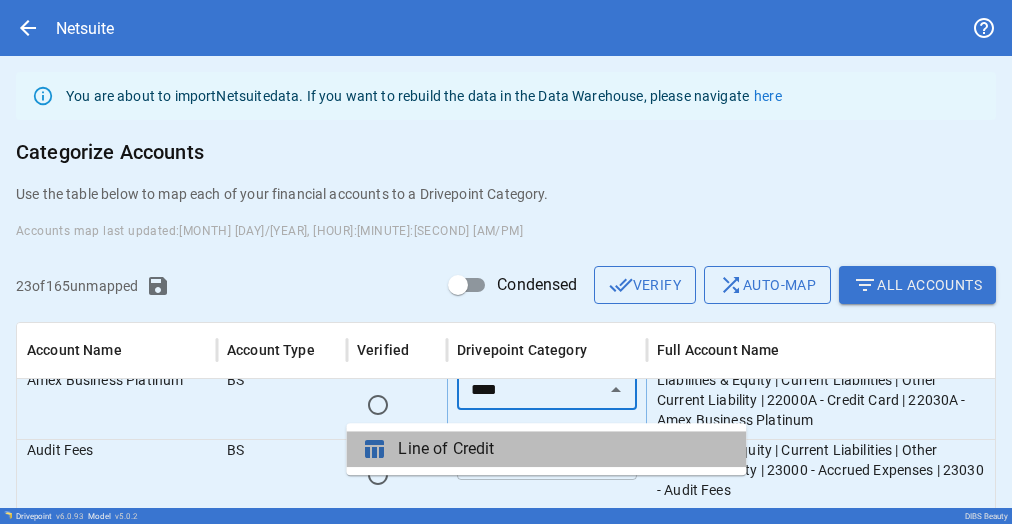 click on "table_chart Line of Credit" at bounding box center [546, 449] 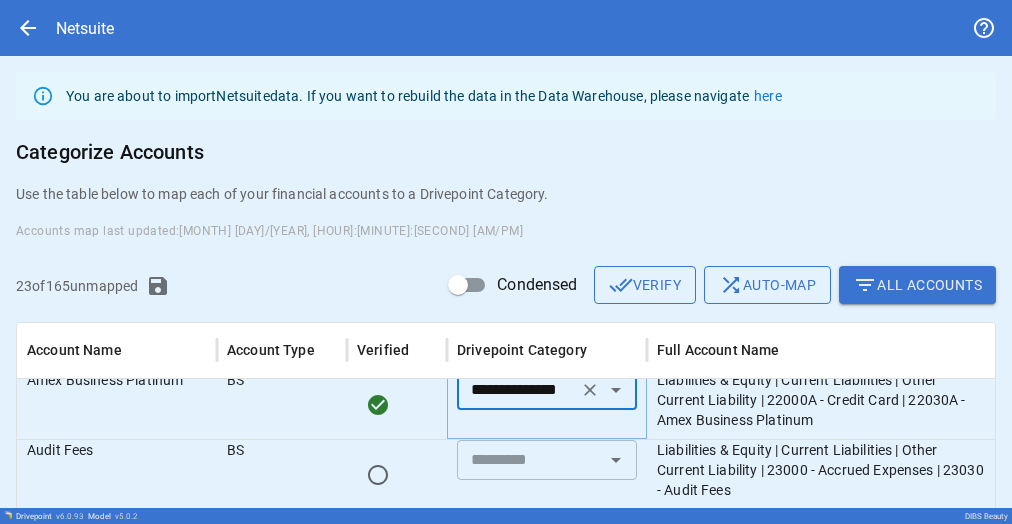 type on "**********" 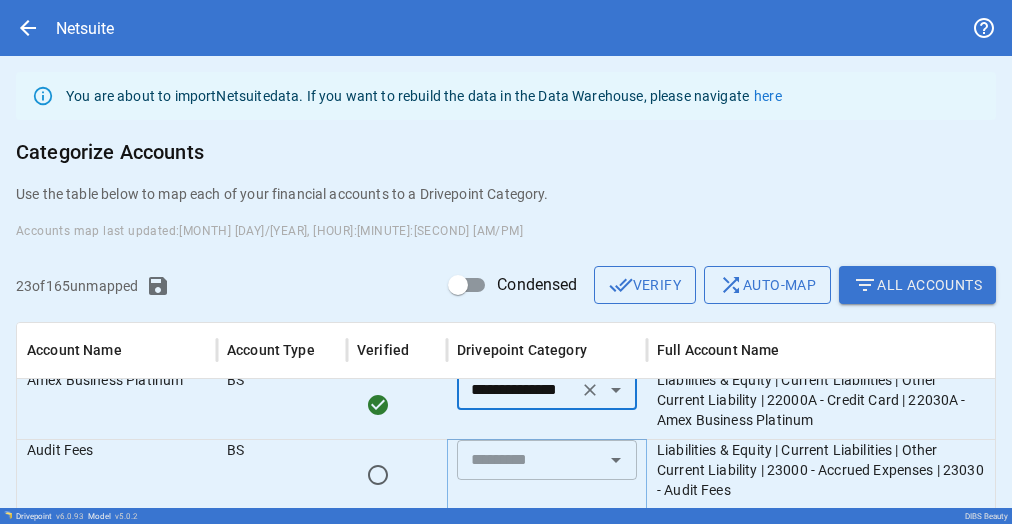 click at bounding box center [530, 460] 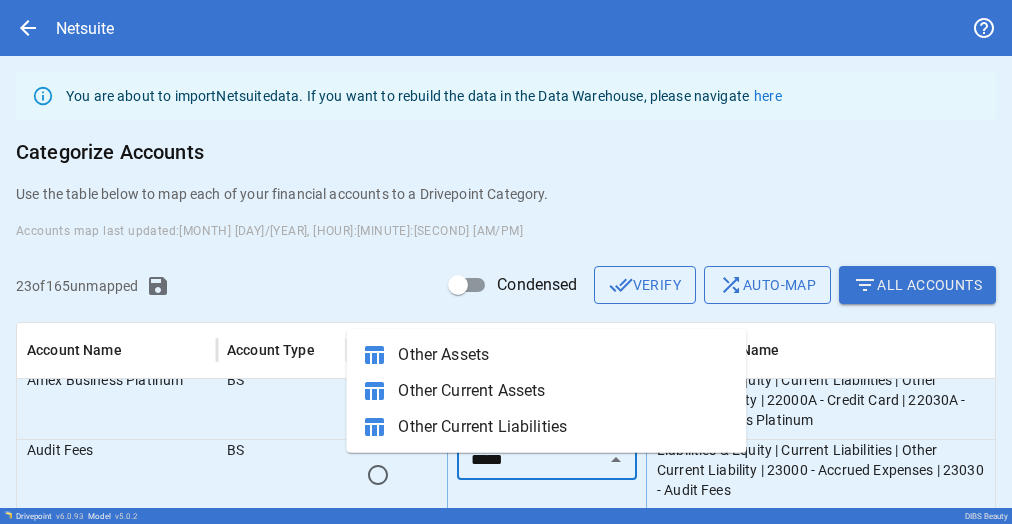 click on "Other Current Liabilities" at bounding box center [564, 427] 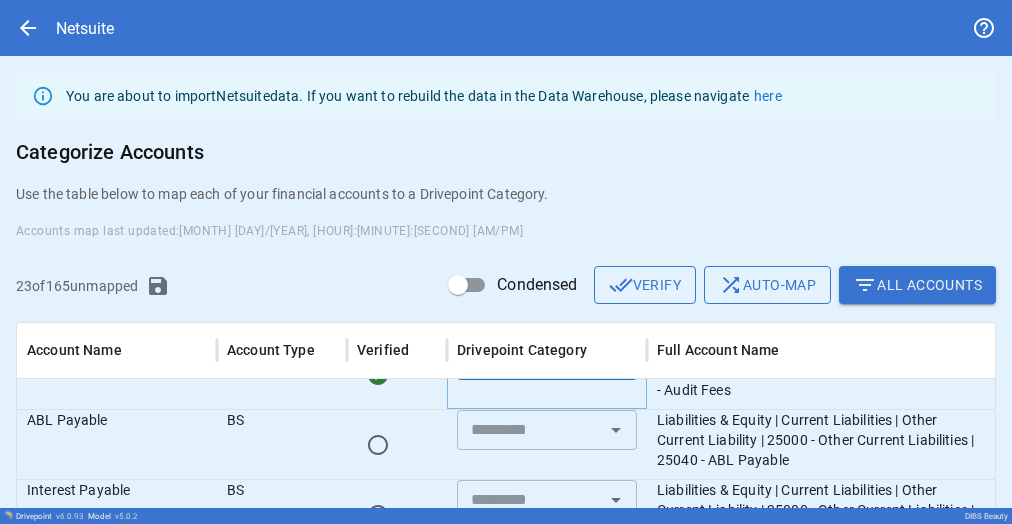 type on "**********" 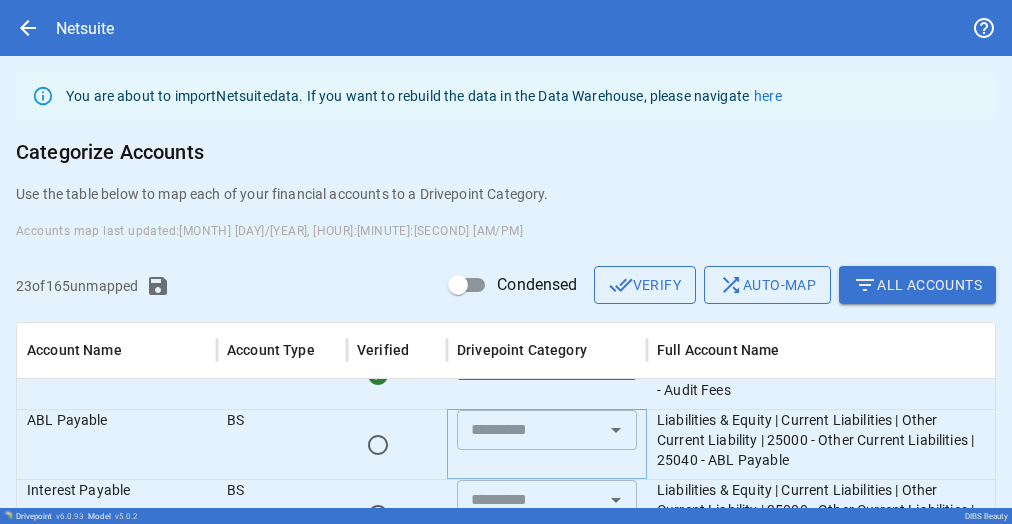 click at bounding box center [530, 430] 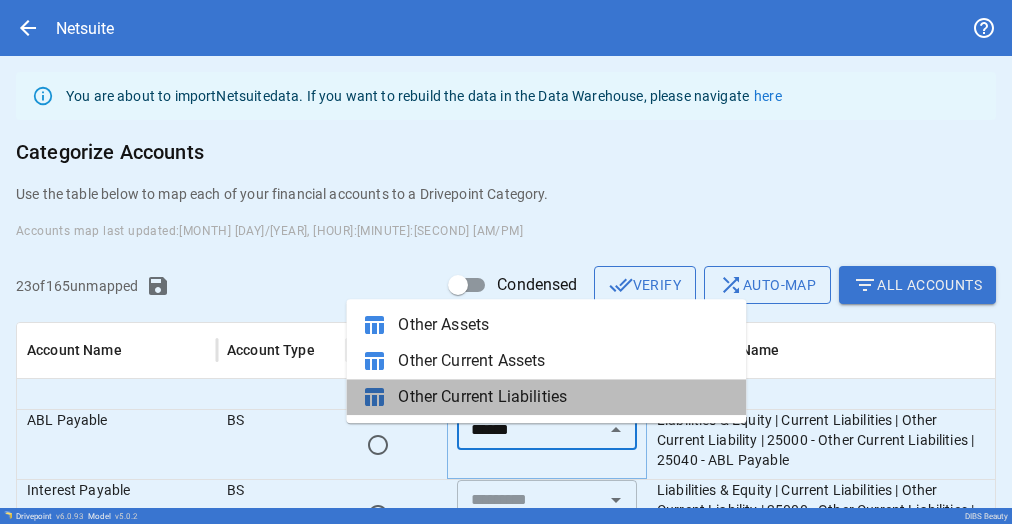 click on "Other Current Liabilities" at bounding box center [564, 397] 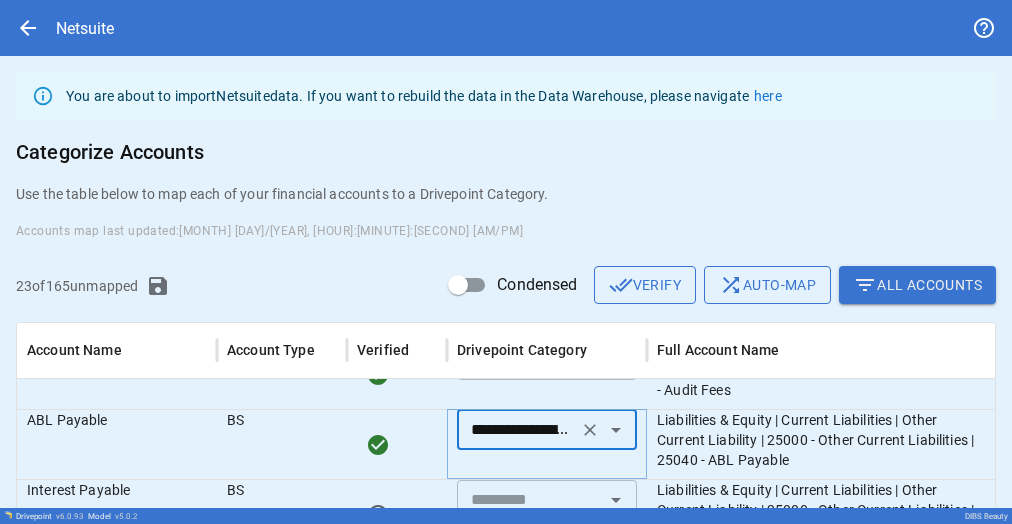 click on "**********" at bounding box center (517, 430) 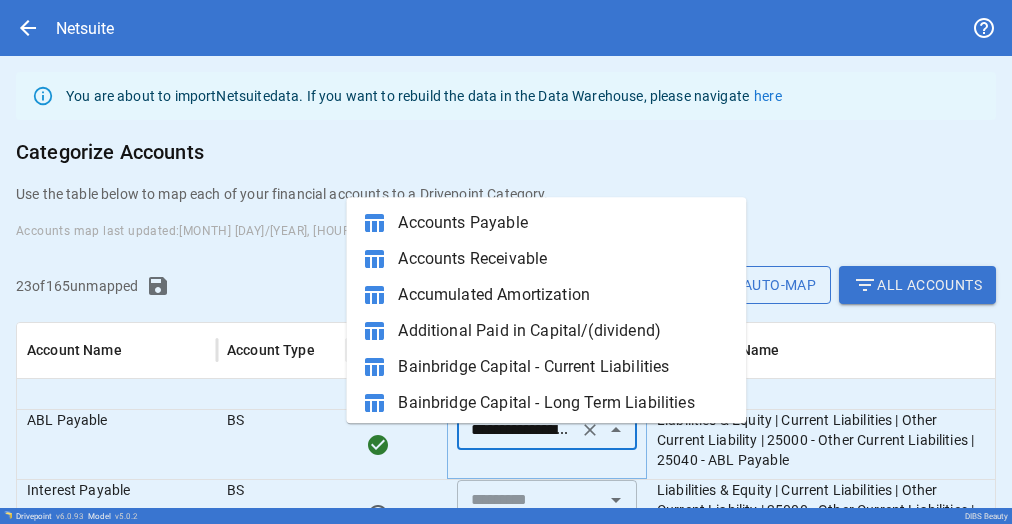 scroll, scrollTop: 394, scrollLeft: 0, axis: vertical 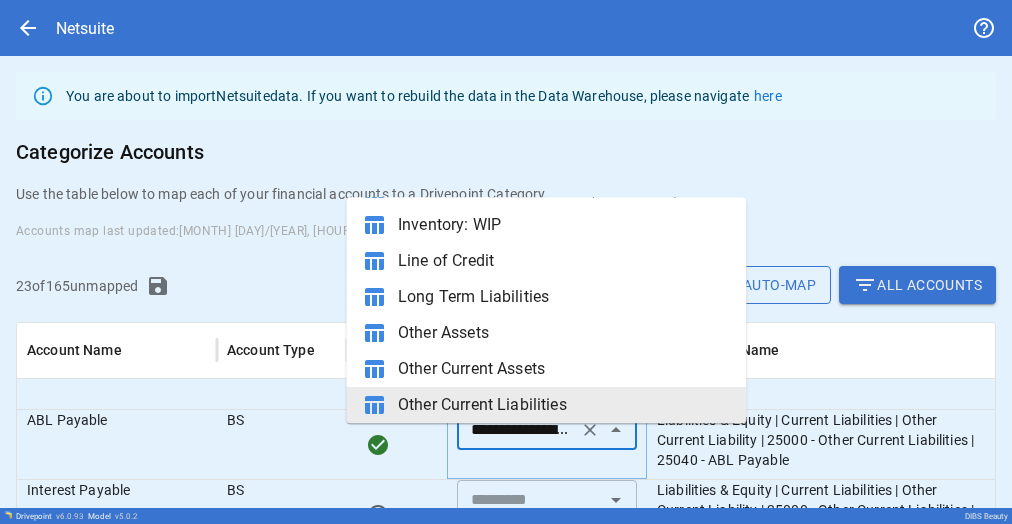 click on "**********" at bounding box center (517, 430) 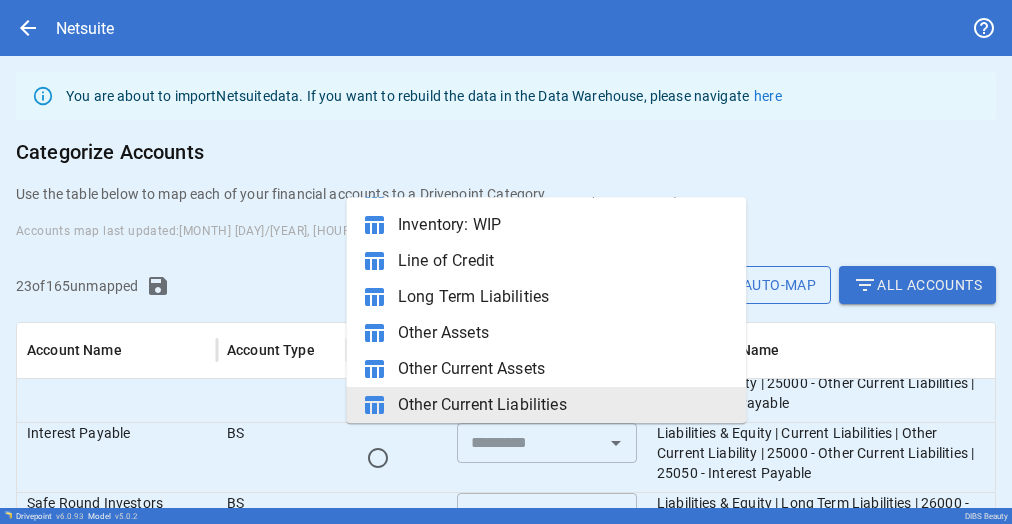 scroll, scrollTop: 1038, scrollLeft: 0, axis: vertical 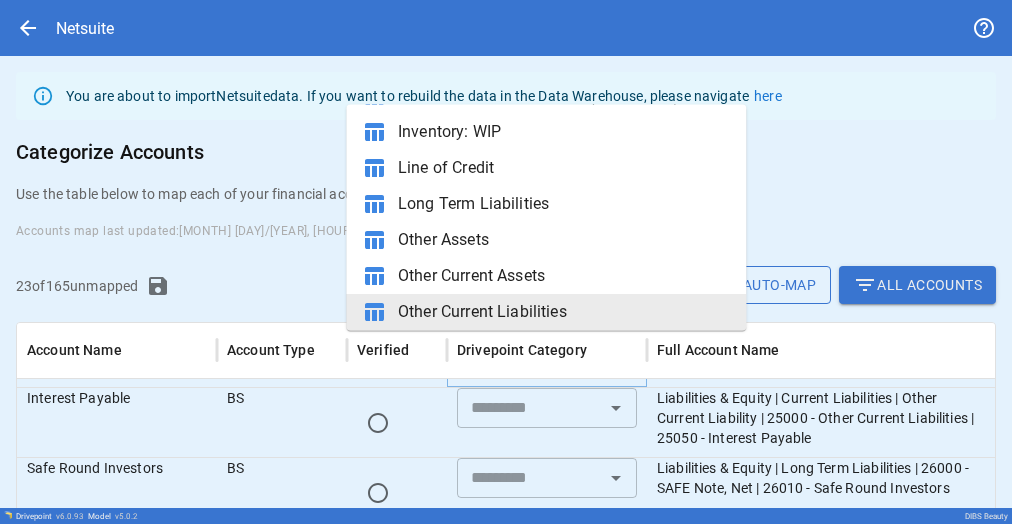 type on "**********" 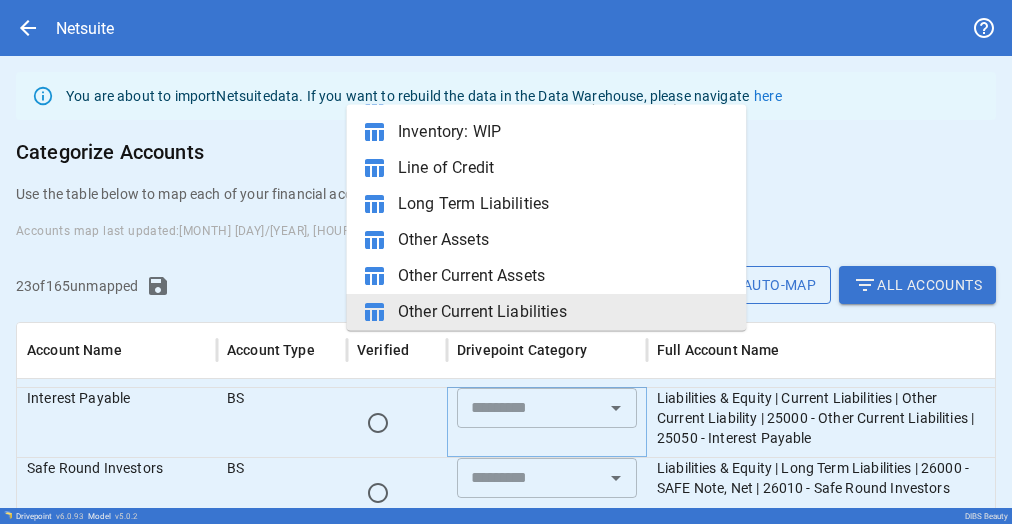 click at bounding box center (530, 408) 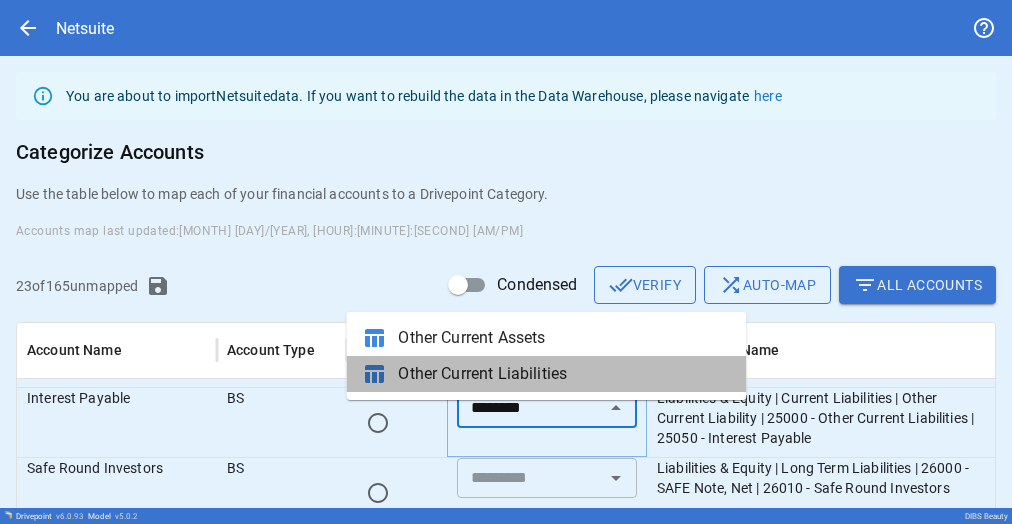 click on "Other Current Liabilities" at bounding box center (564, 374) 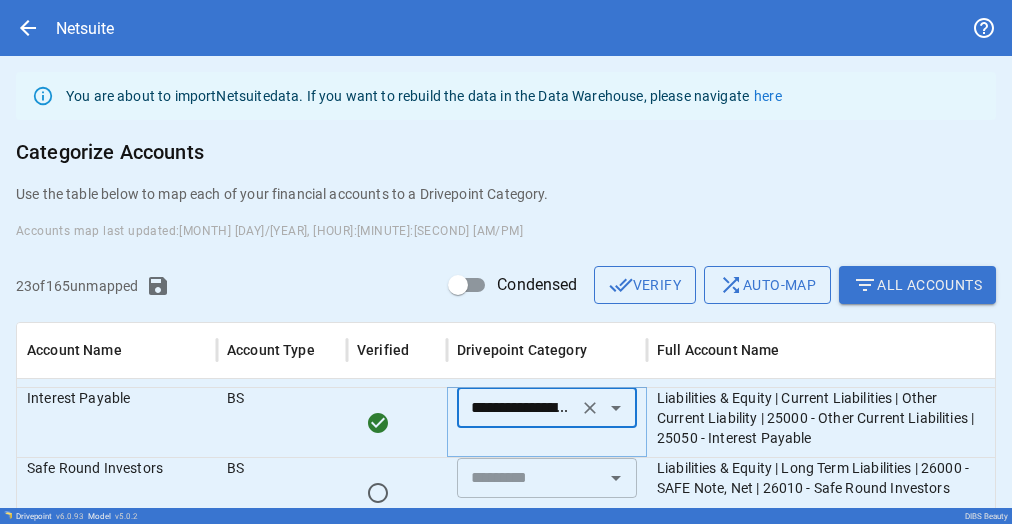 scroll, scrollTop: 100, scrollLeft: 0, axis: vertical 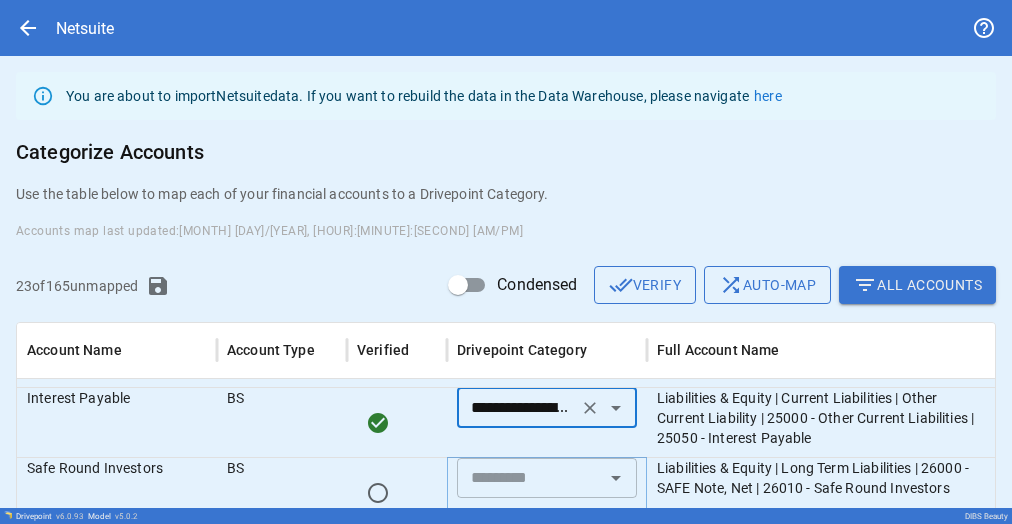 click at bounding box center [530, 478] 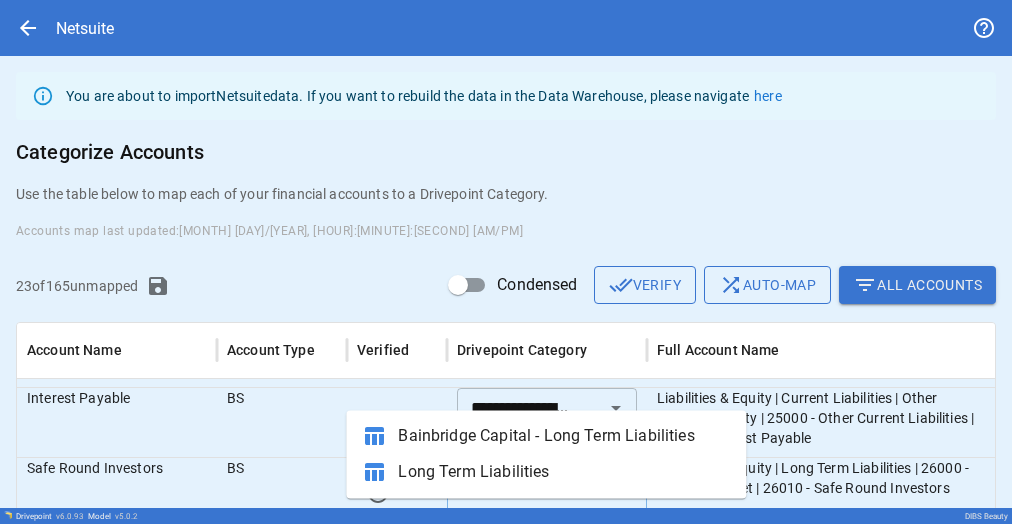 click on "Long Term Liabilities" at bounding box center (564, 472) 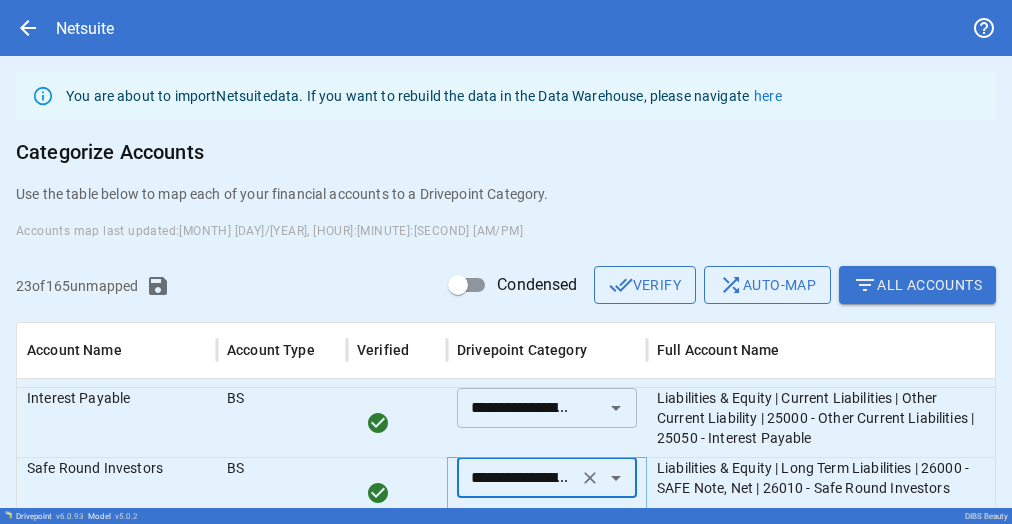 scroll, scrollTop: 177, scrollLeft: 0, axis: vertical 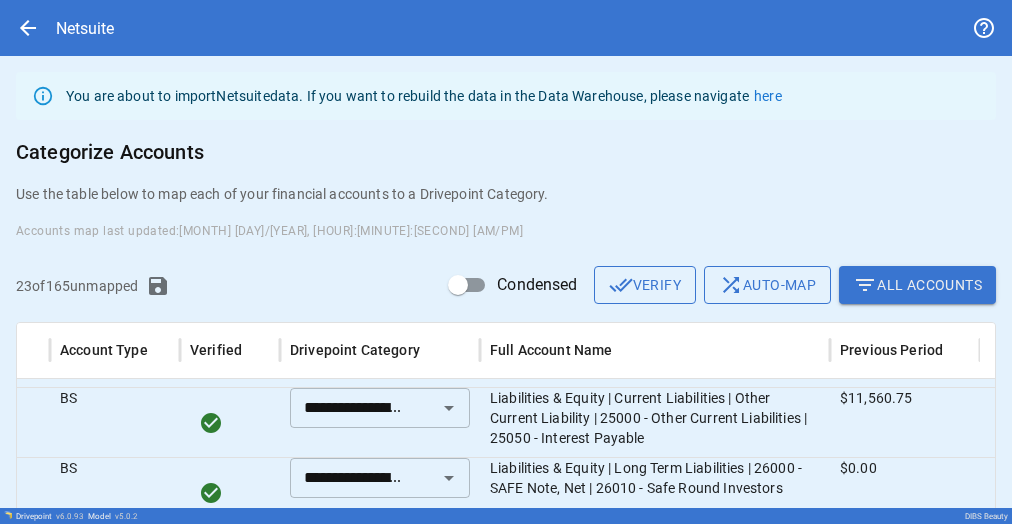 click at bounding box center [363, 548] 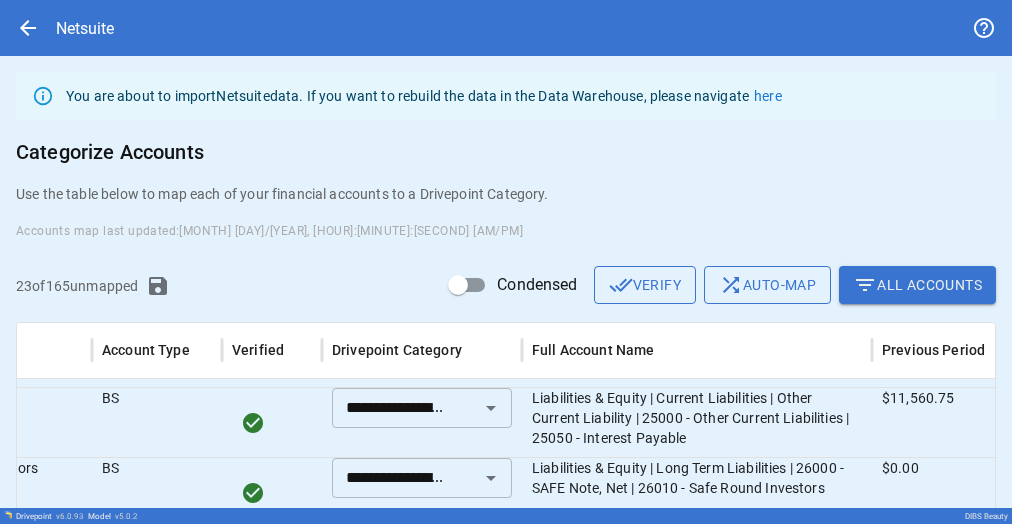 scroll, scrollTop: 0, scrollLeft: 8, axis: horizontal 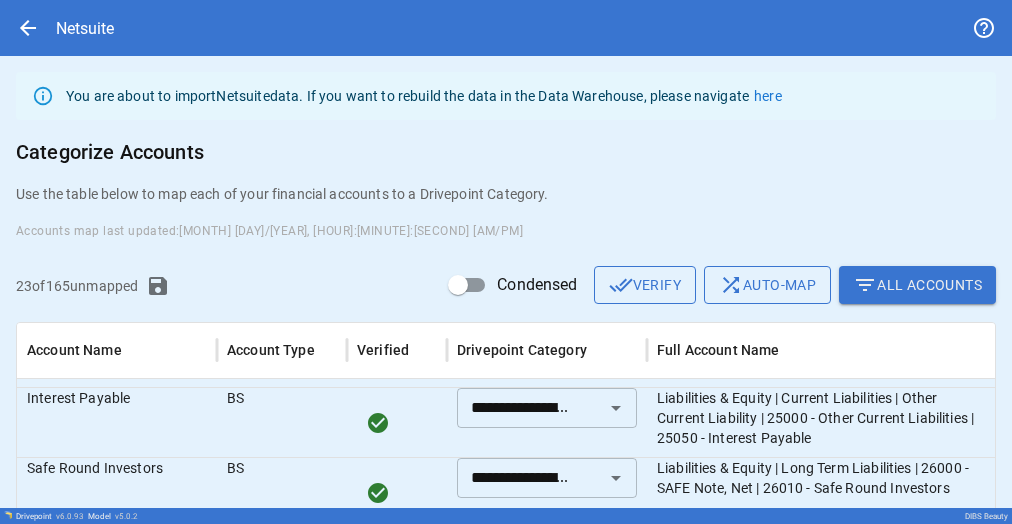click on "​" at bounding box center (547, 562) 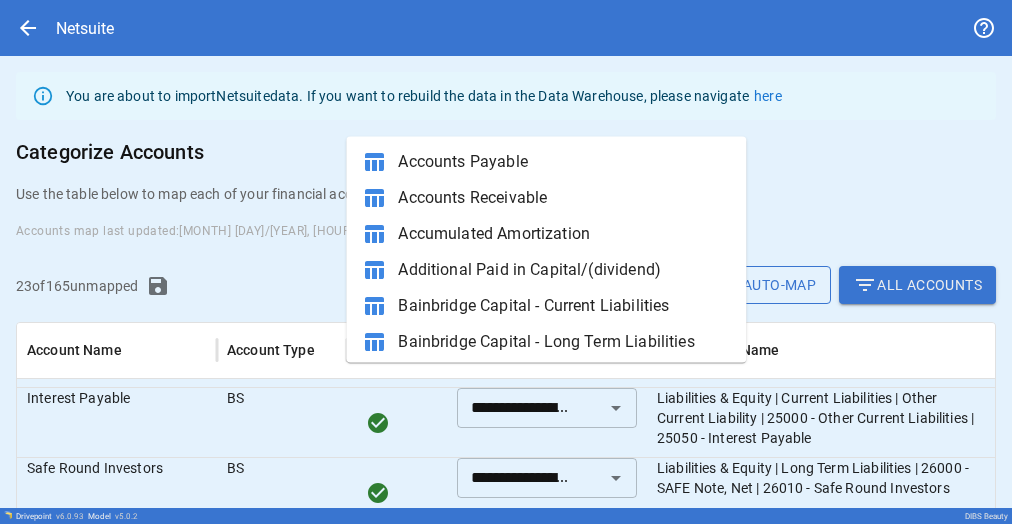click at bounding box center (530, 548) 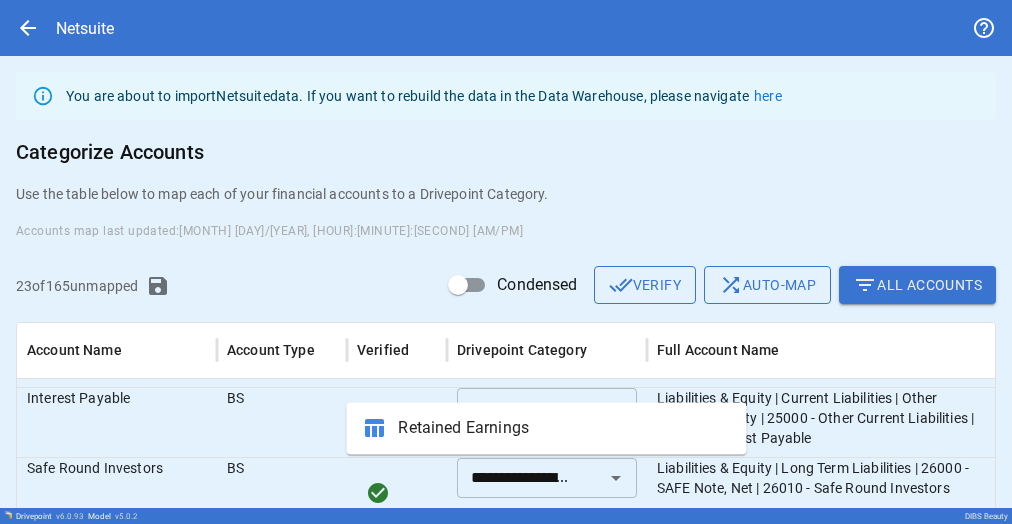 click on "Retained Earnings" at bounding box center [564, 428] 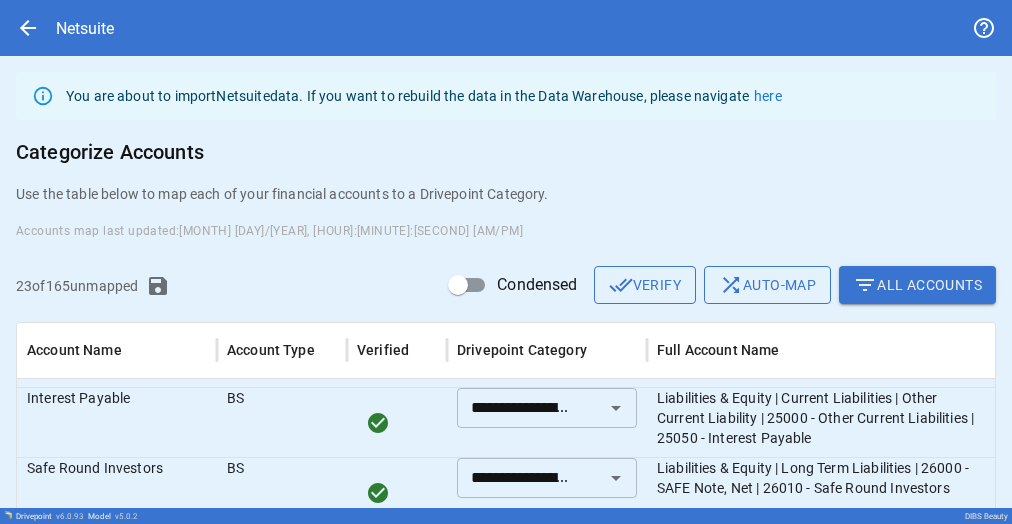 type on "**********" 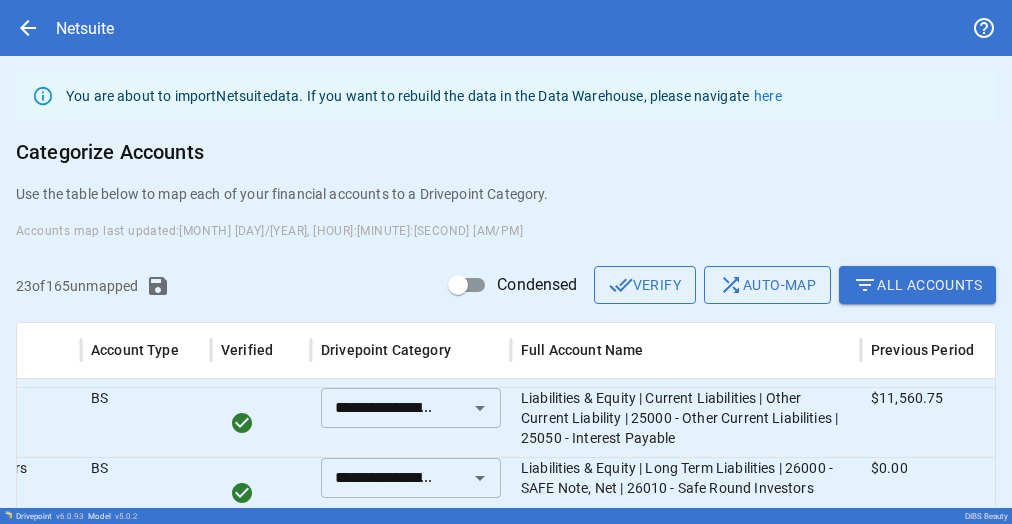 scroll, scrollTop: 1392, scrollLeft: 180, axis: both 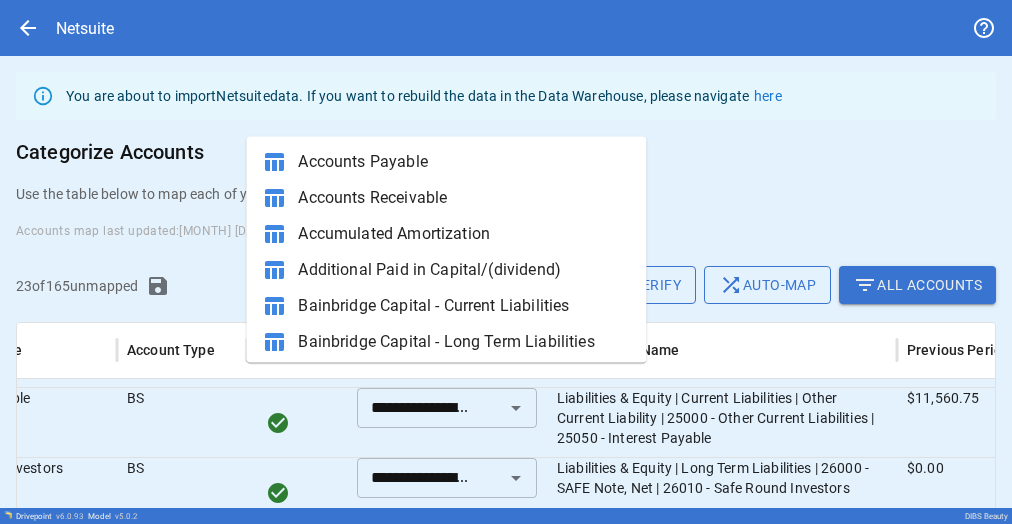 click on "**********" at bounding box center [417, 548] 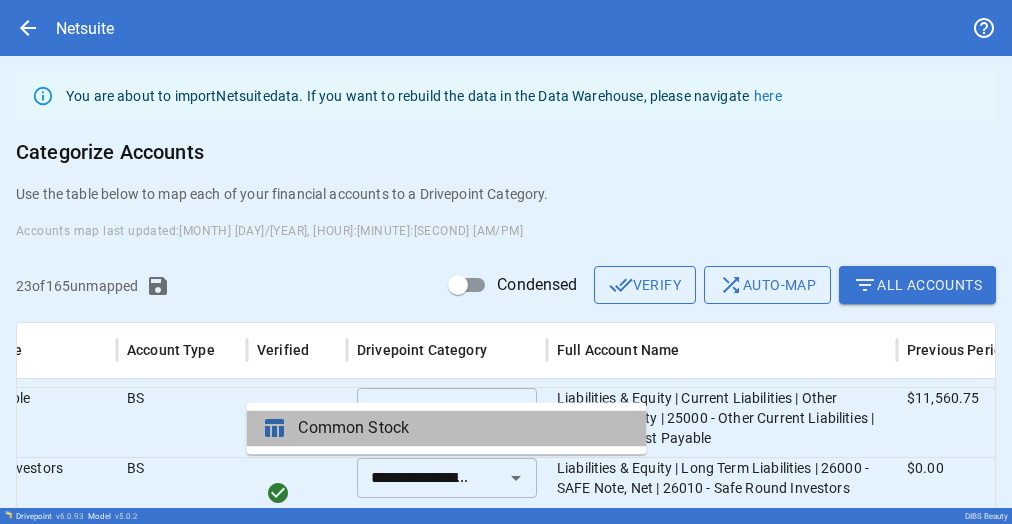 click on "Common Stock" at bounding box center [464, 428] 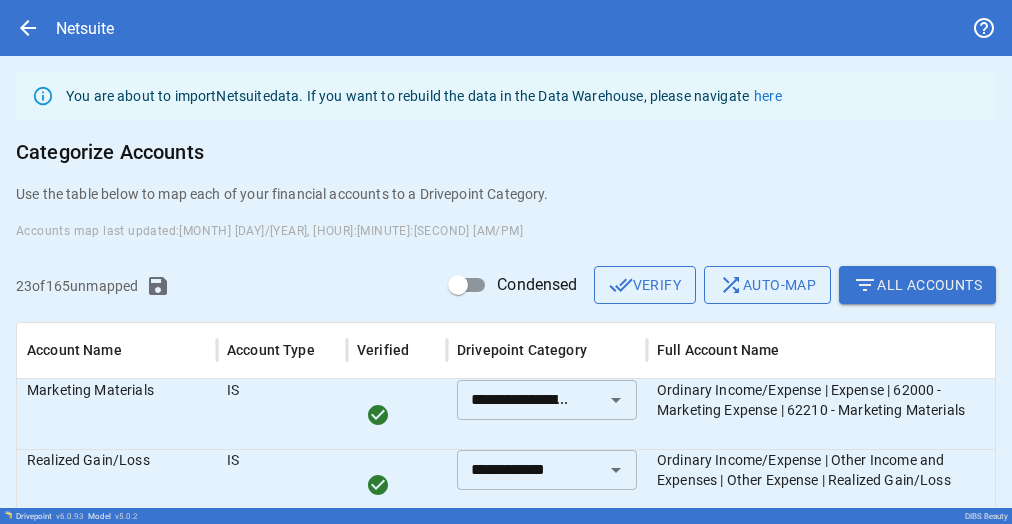 type on "**********" 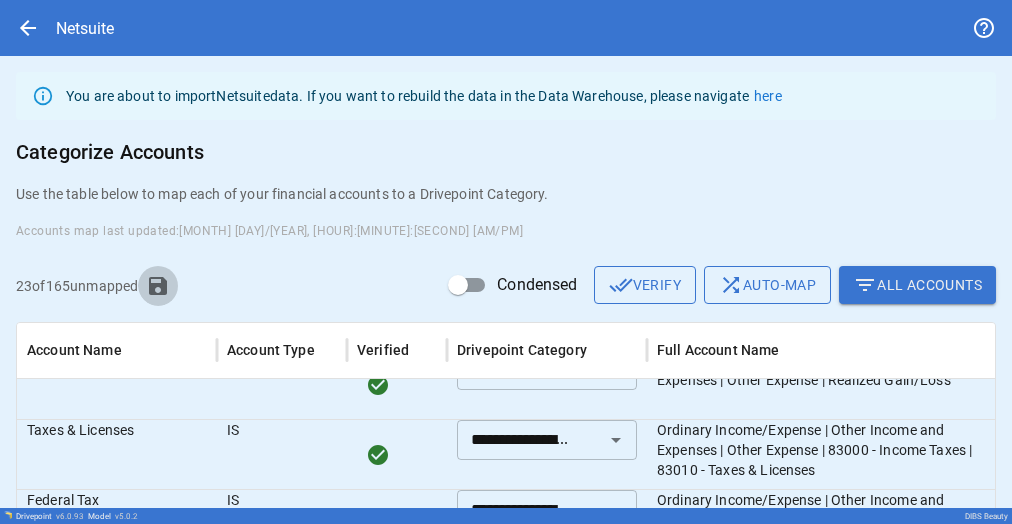 click at bounding box center (158, 286) 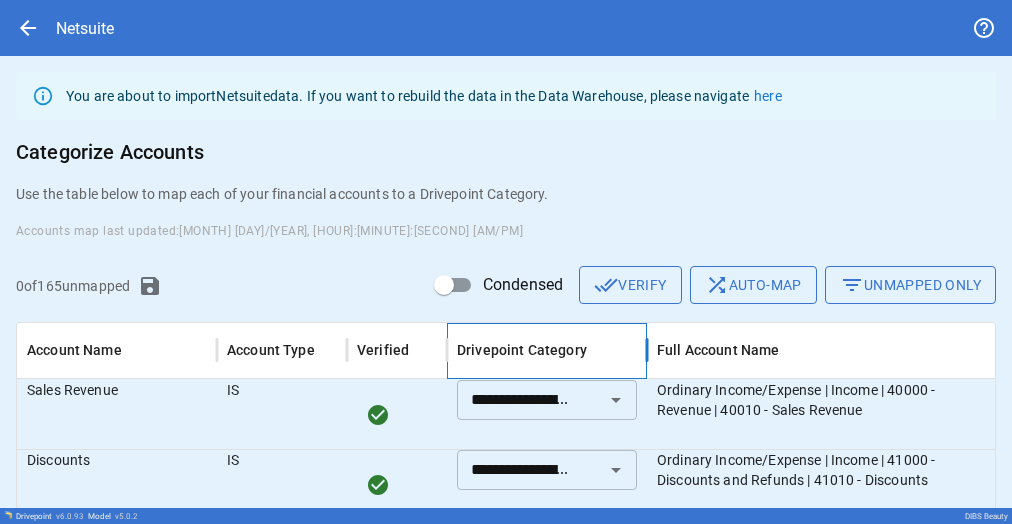 click on "Drivepoint Category" at bounding box center [74, 350] 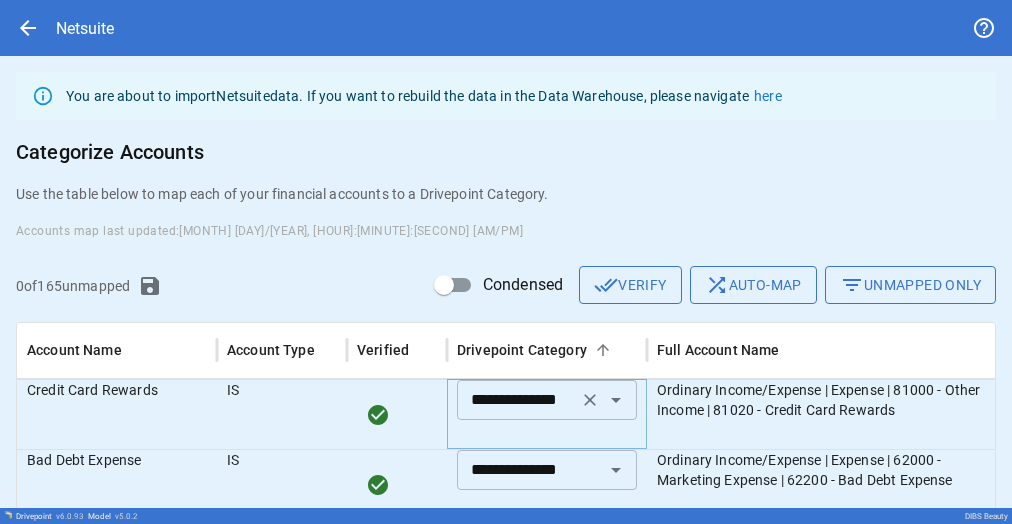 drag, startPoint x: 511, startPoint y: 411, endPoint x: 592, endPoint y: 421, distance: 81.61495 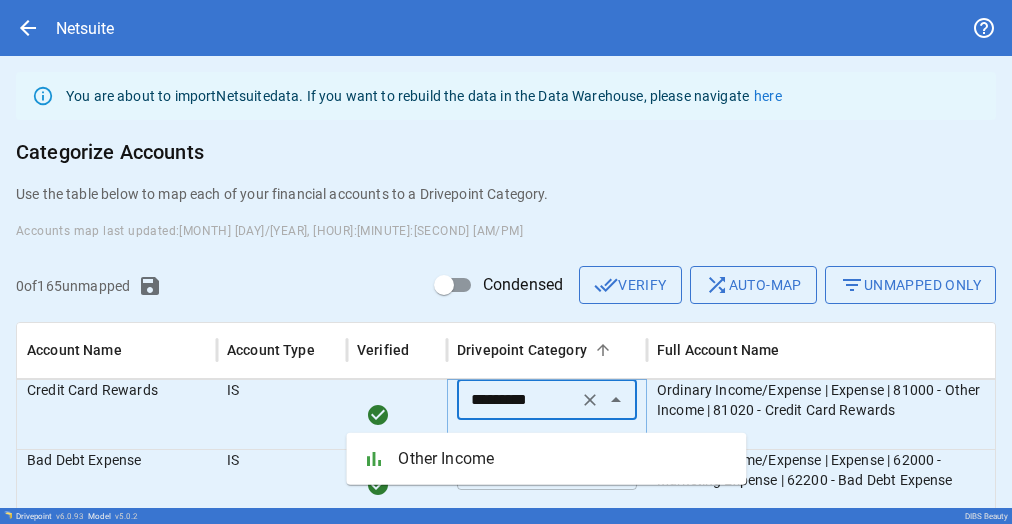 click on "Other Income" at bounding box center [564, 459] 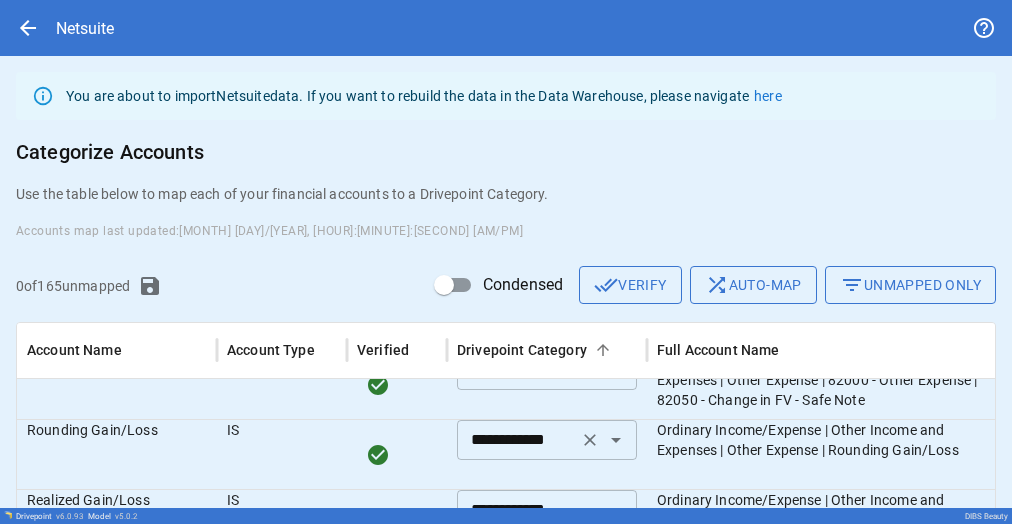 scroll, scrollTop: 8555, scrollLeft: 0, axis: vertical 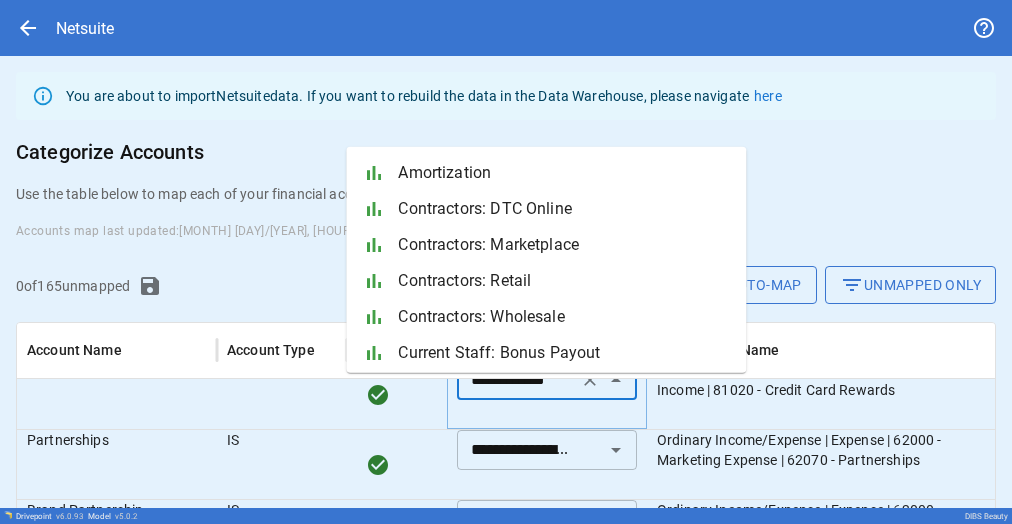 click on "**********" at bounding box center (517, 380) 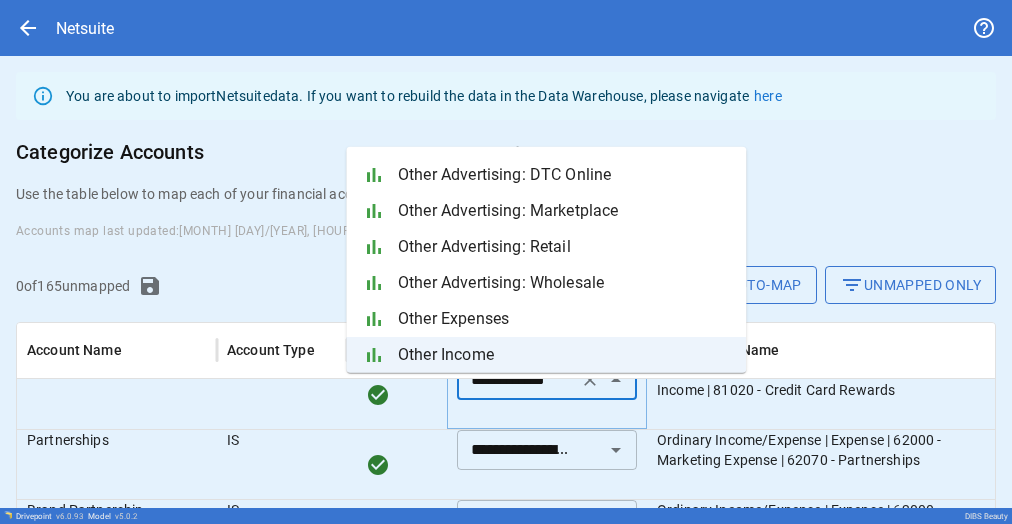 click on "Other Expenses" at bounding box center [564, 319] 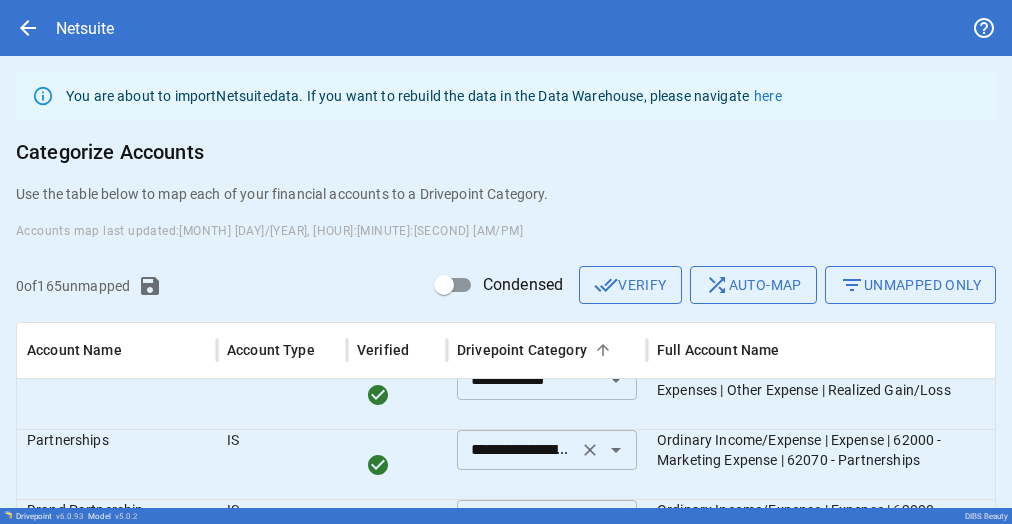 scroll, scrollTop: 8720, scrollLeft: 0, axis: vertical 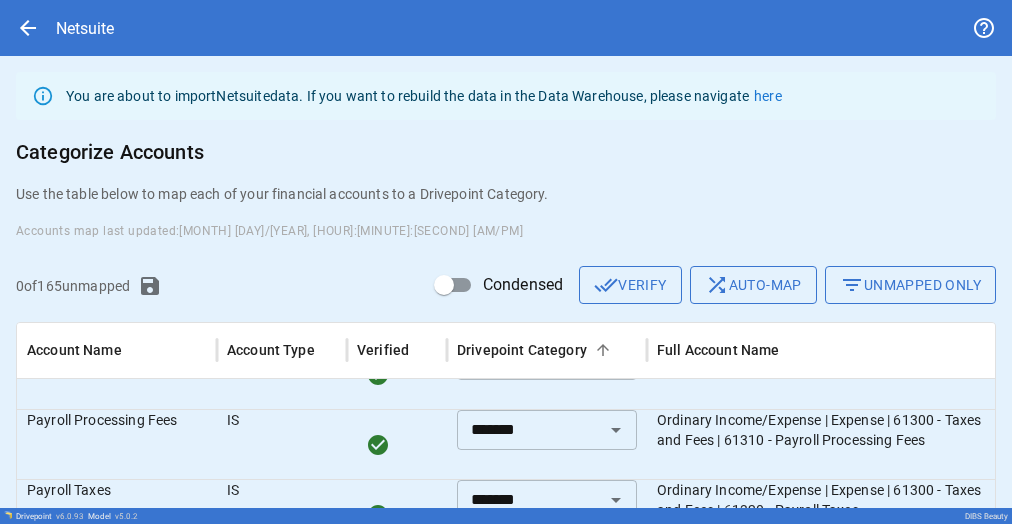 click on "Save Accounts Map" at bounding box center [506, 644] 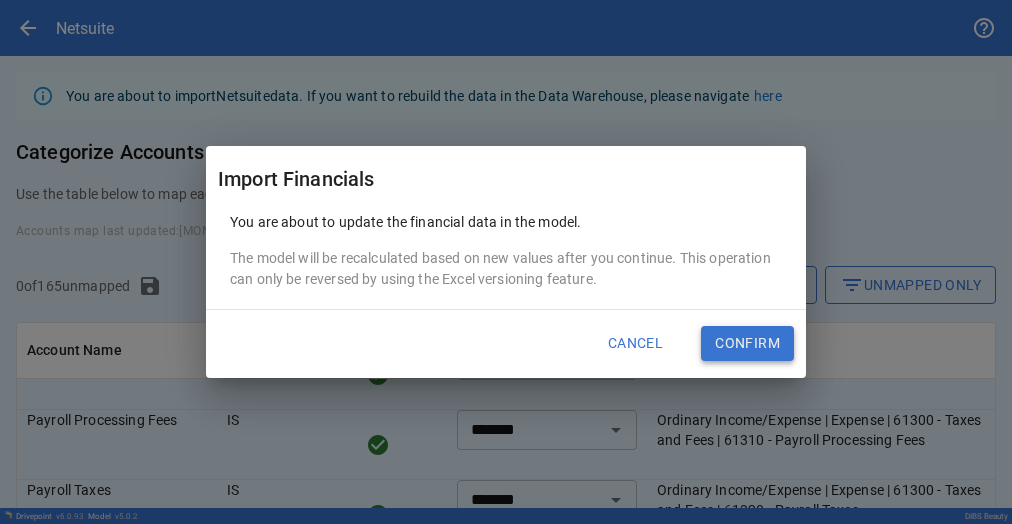click on "Confirm" at bounding box center (747, 344) 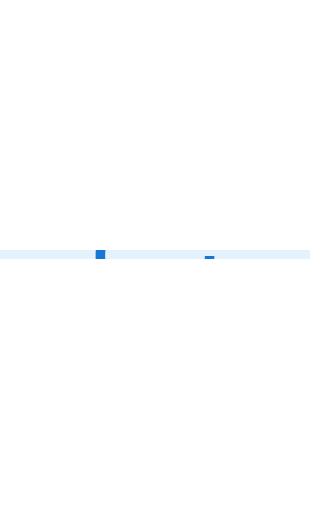 scroll, scrollTop: 0, scrollLeft: 0, axis: both 